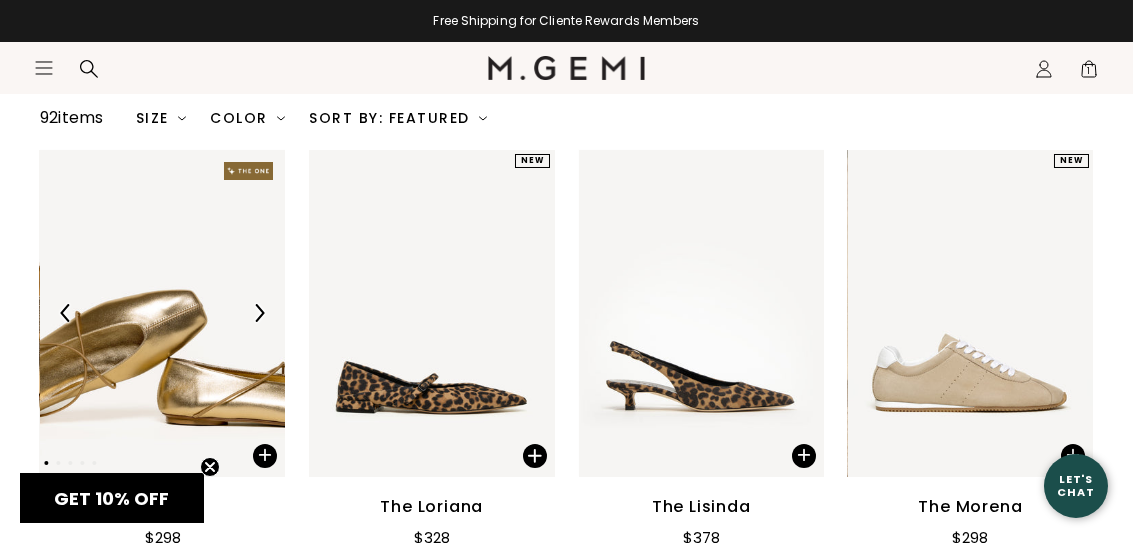 scroll, scrollTop: 248, scrollLeft: 0, axis: vertical 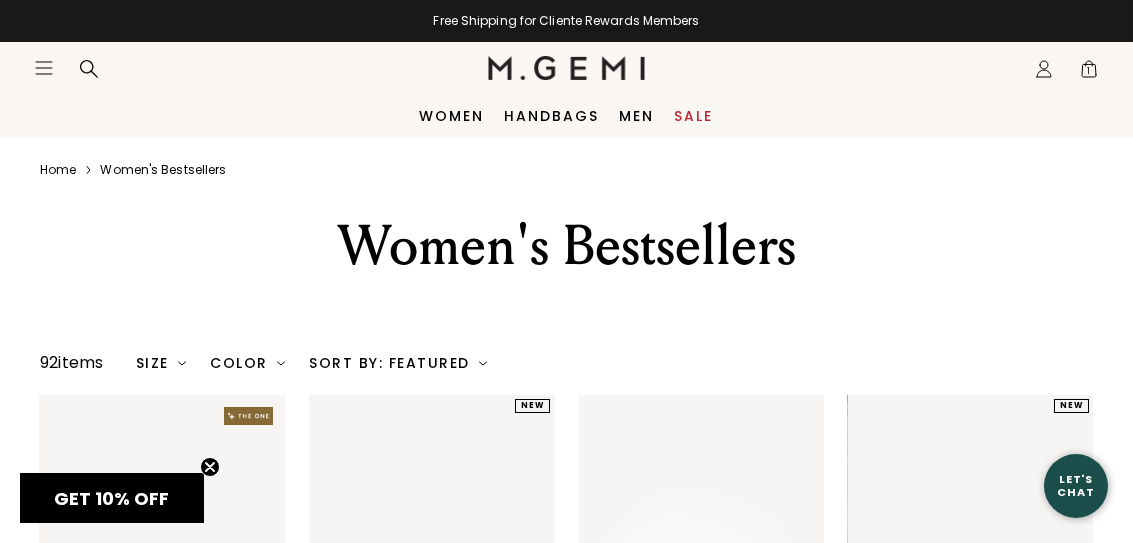 click on "Sale" at bounding box center (694, 116) 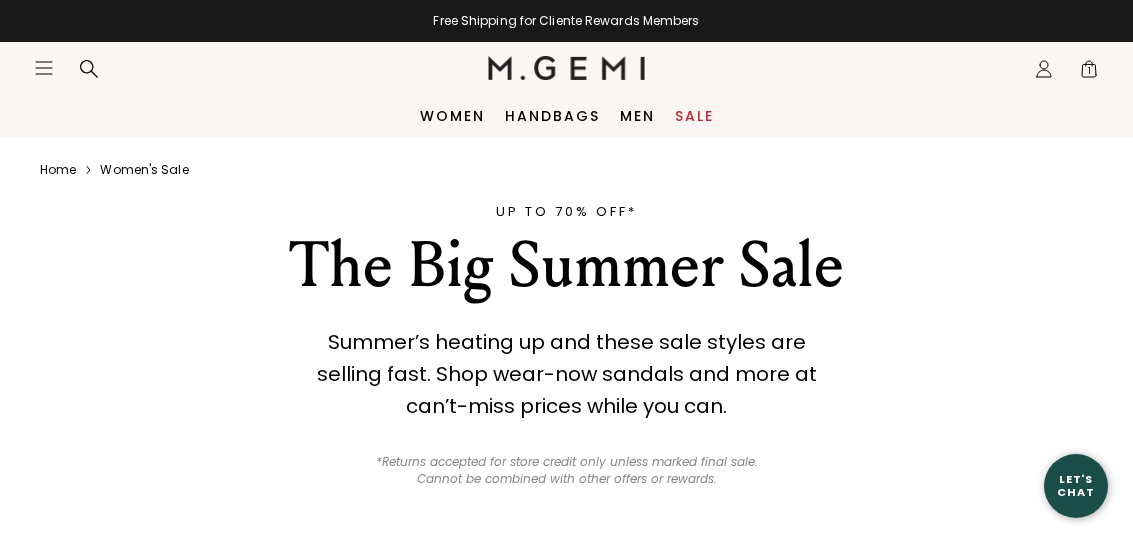scroll, scrollTop: 0, scrollLeft: 0, axis: both 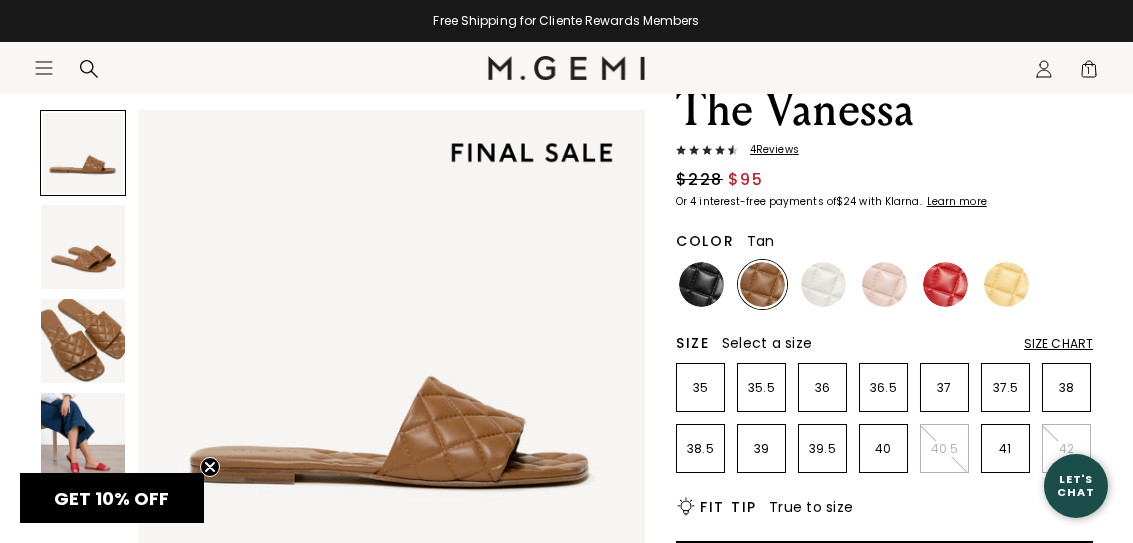 click on "37" at bounding box center (944, 388) 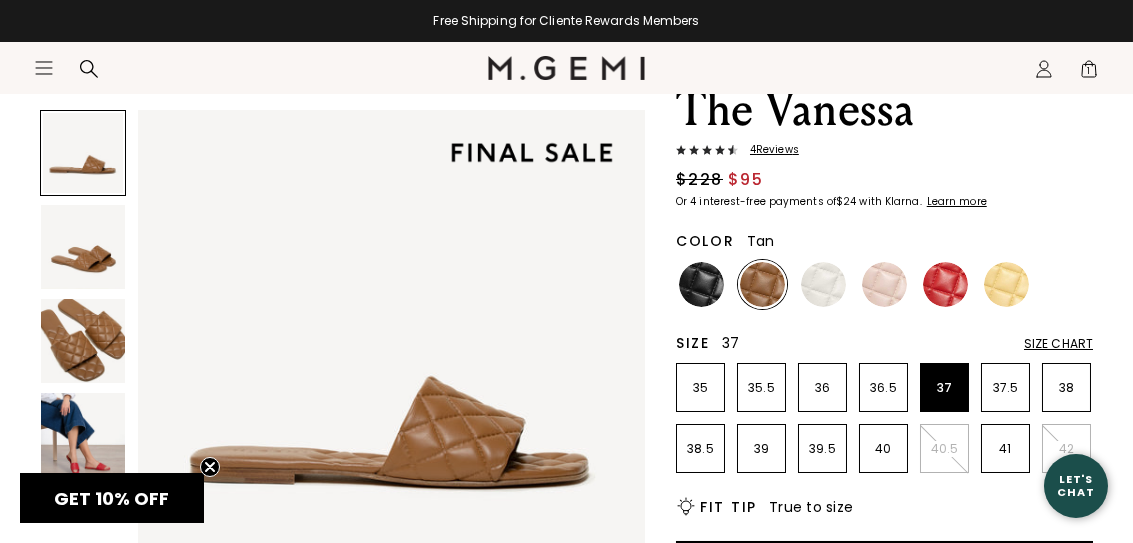 scroll, scrollTop: 0, scrollLeft: 0, axis: both 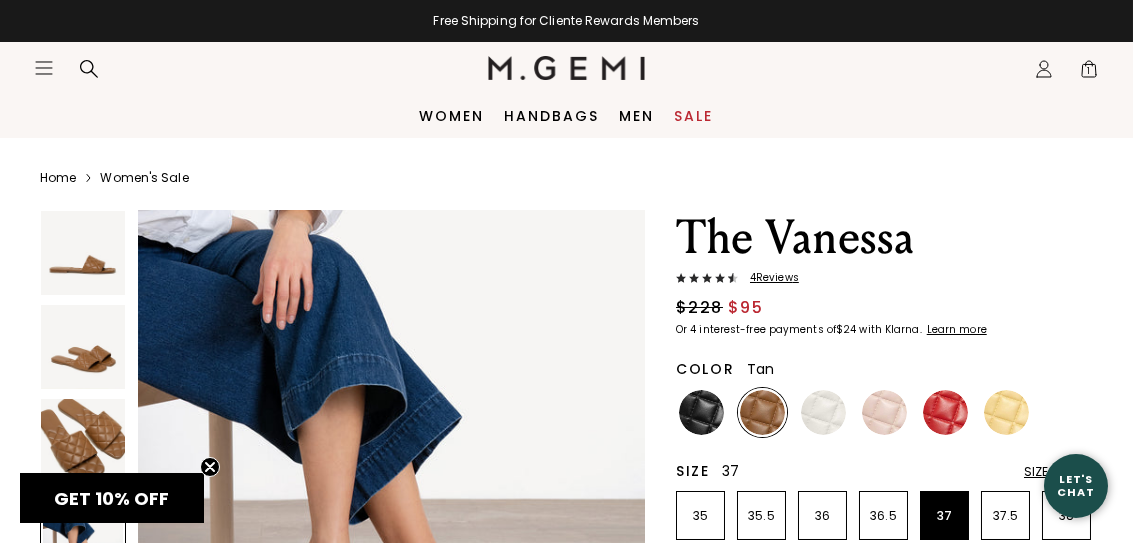 click at bounding box center (823, 412) 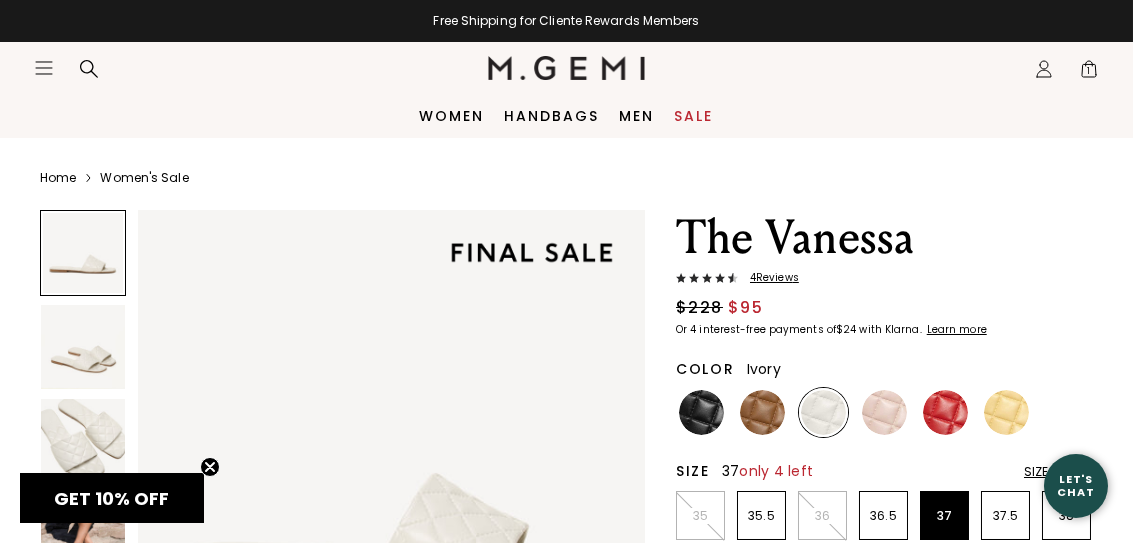 scroll, scrollTop: 0, scrollLeft: 0, axis: both 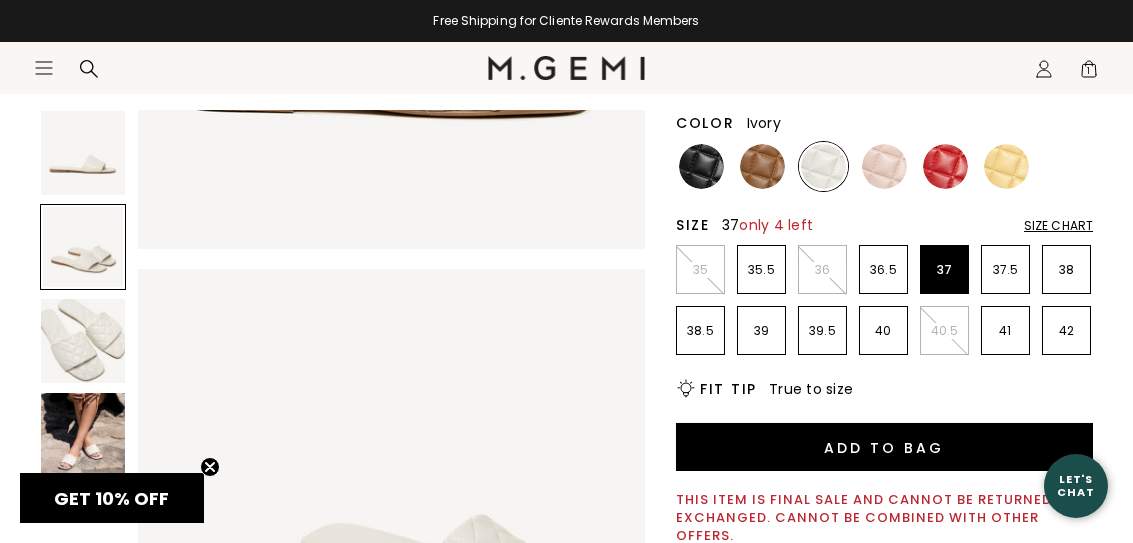 click at bounding box center [83, 435] 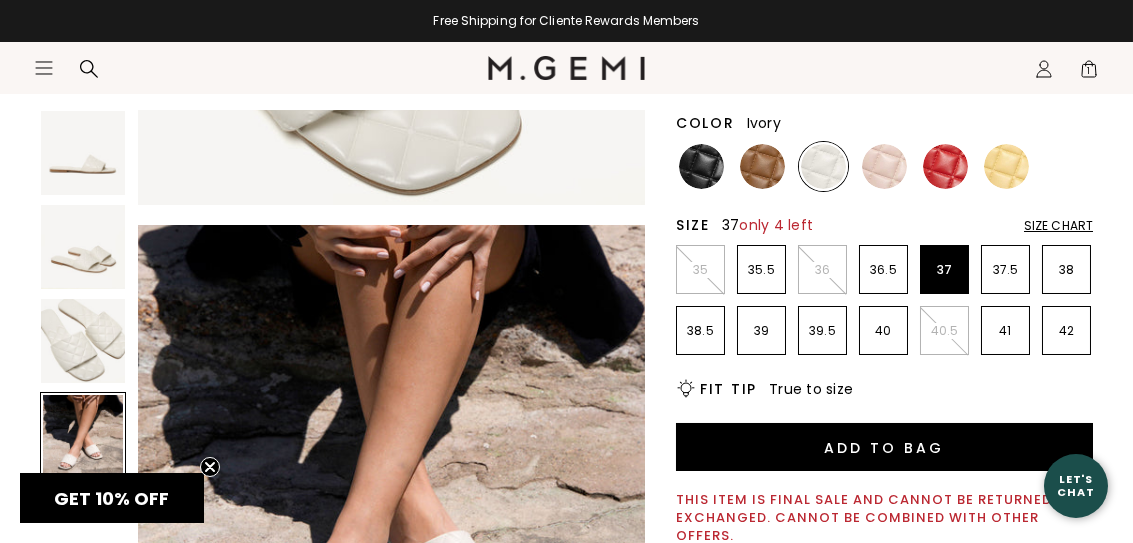 scroll, scrollTop: 1580, scrollLeft: 0, axis: vertical 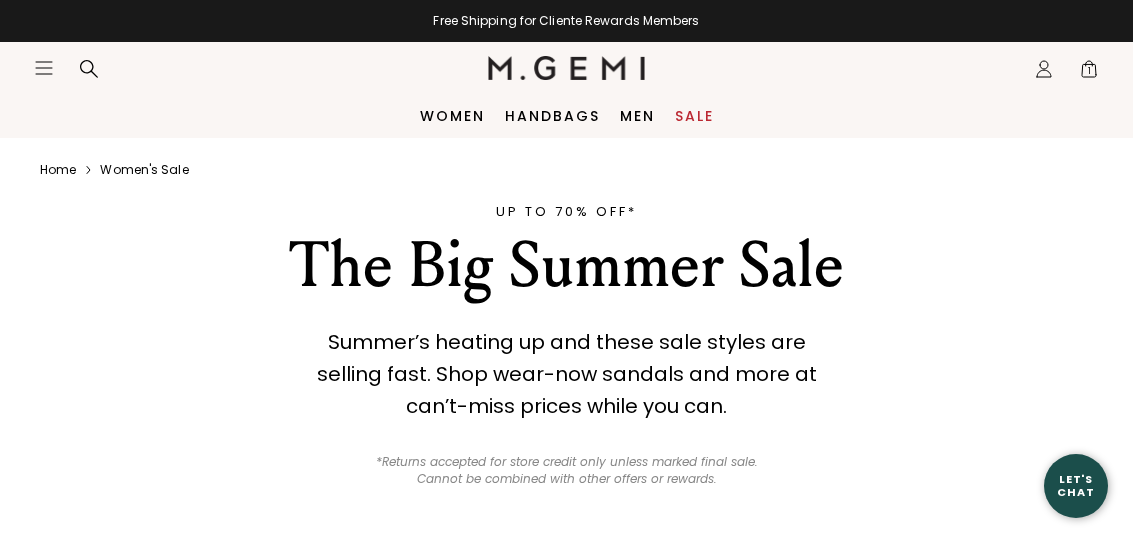 click on "Sale" at bounding box center (694, 116) 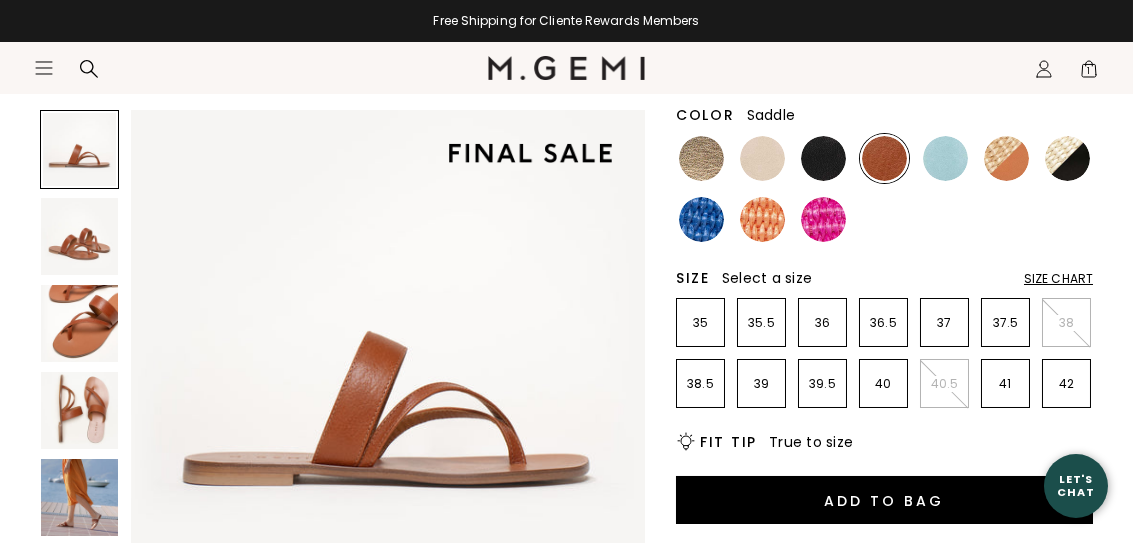 scroll, scrollTop: 254, scrollLeft: 0, axis: vertical 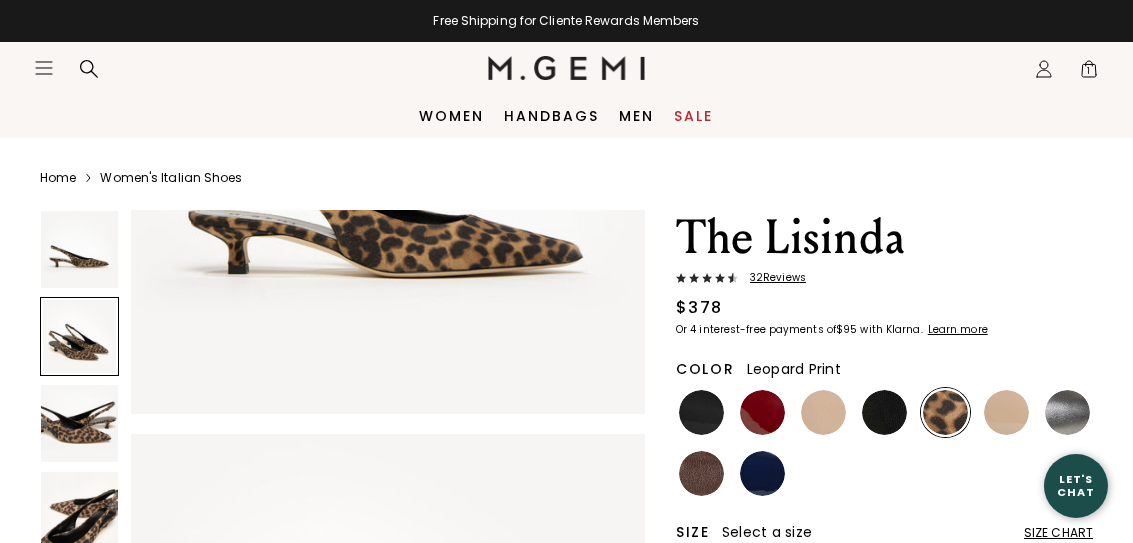 click at bounding box center (823, 412) 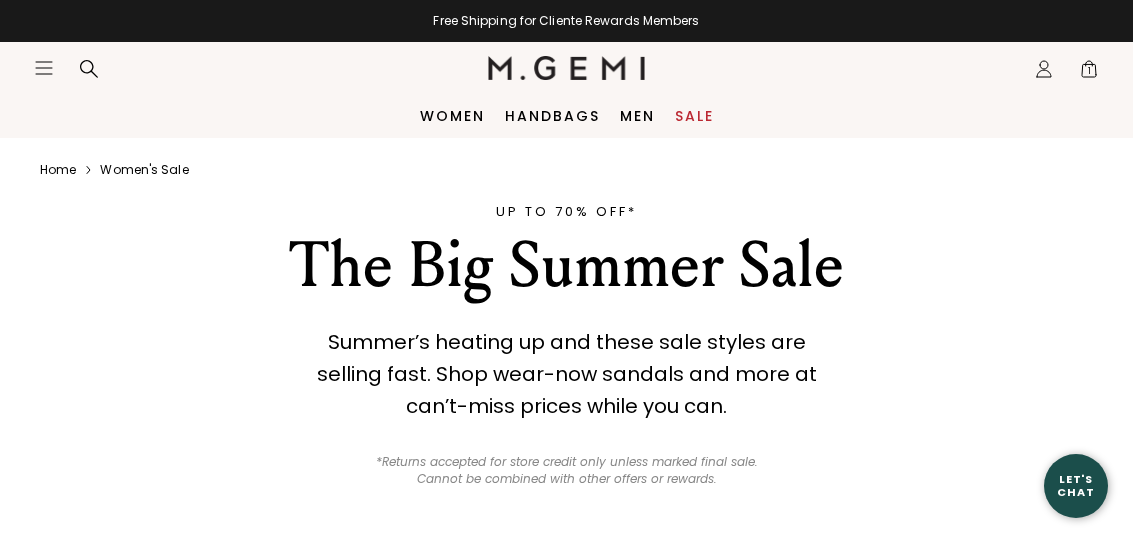 scroll, scrollTop: 0, scrollLeft: 0, axis: both 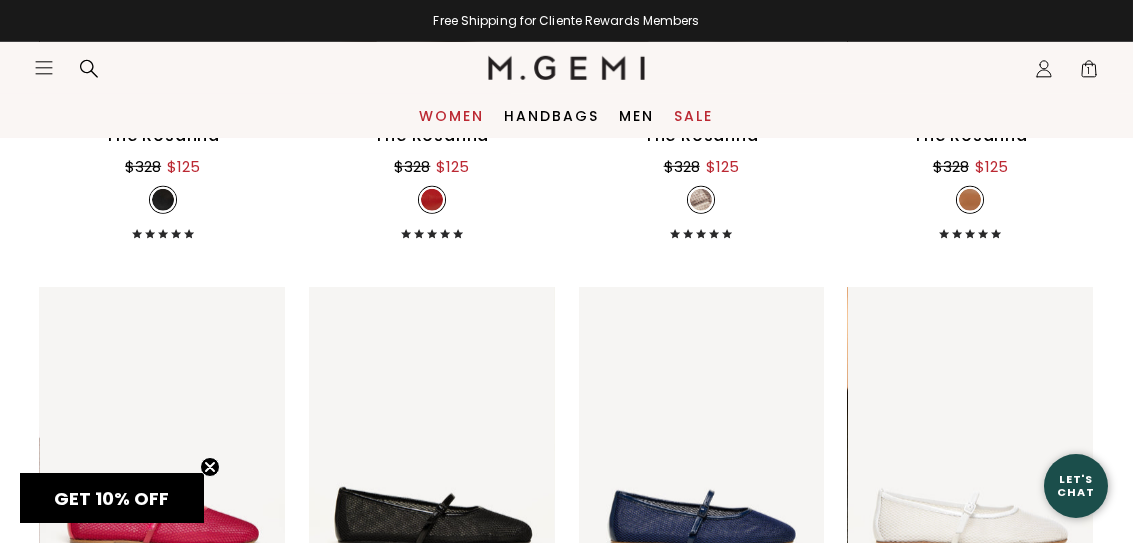 click on "Women" at bounding box center [452, 116] 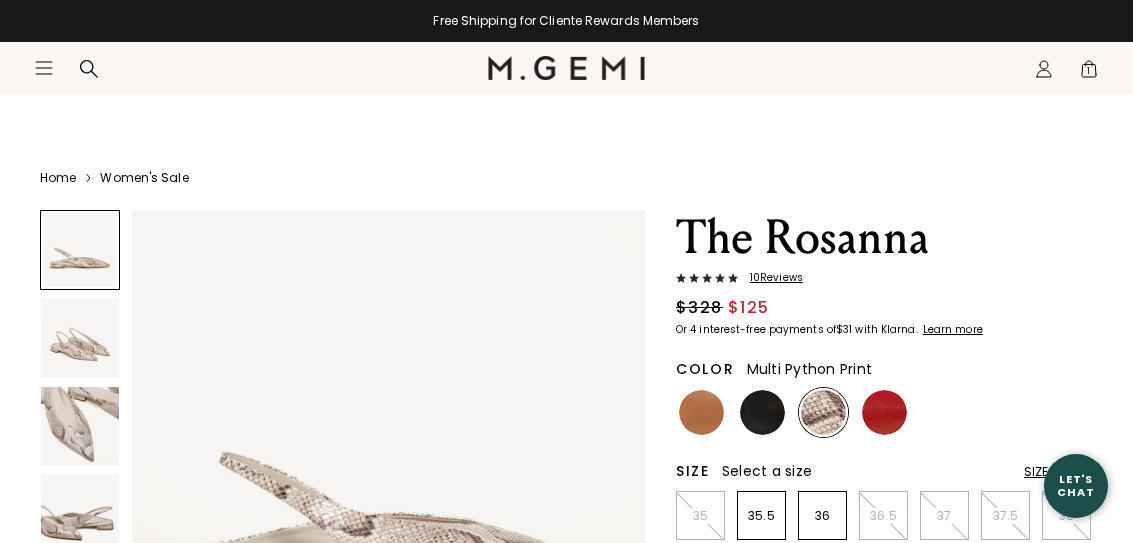 scroll, scrollTop: 206, scrollLeft: 0, axis: vertical 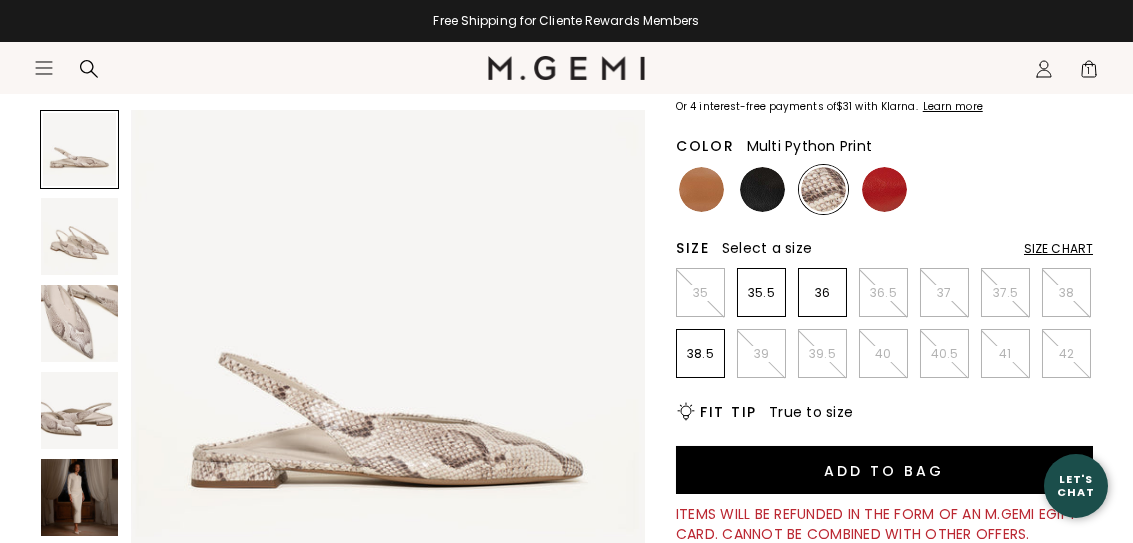 click at bounding box center (79, 497) 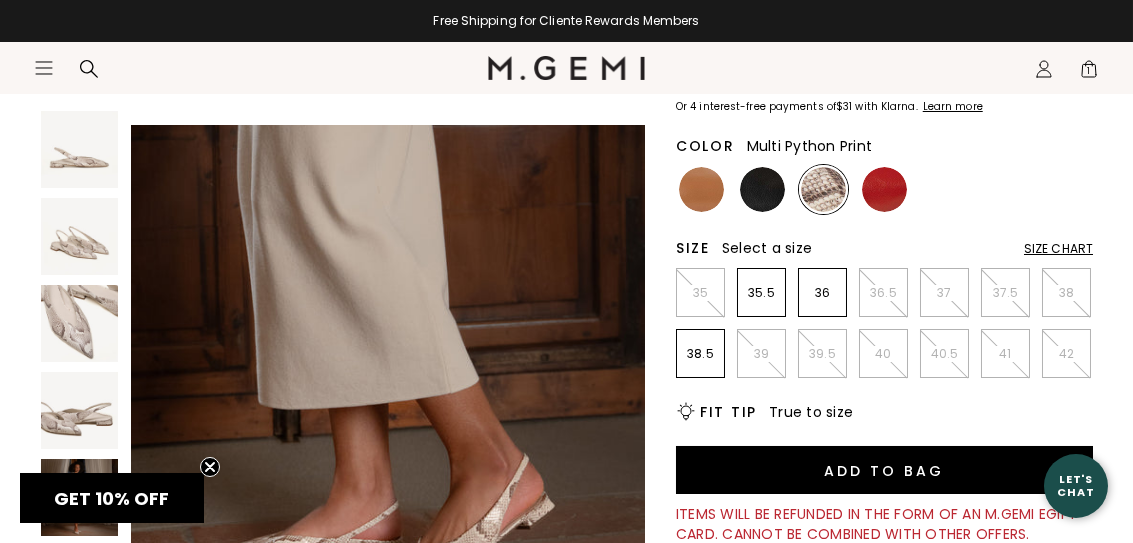 scroll, scrollTop: 2689, scrollLeft: 0, axis: vertical 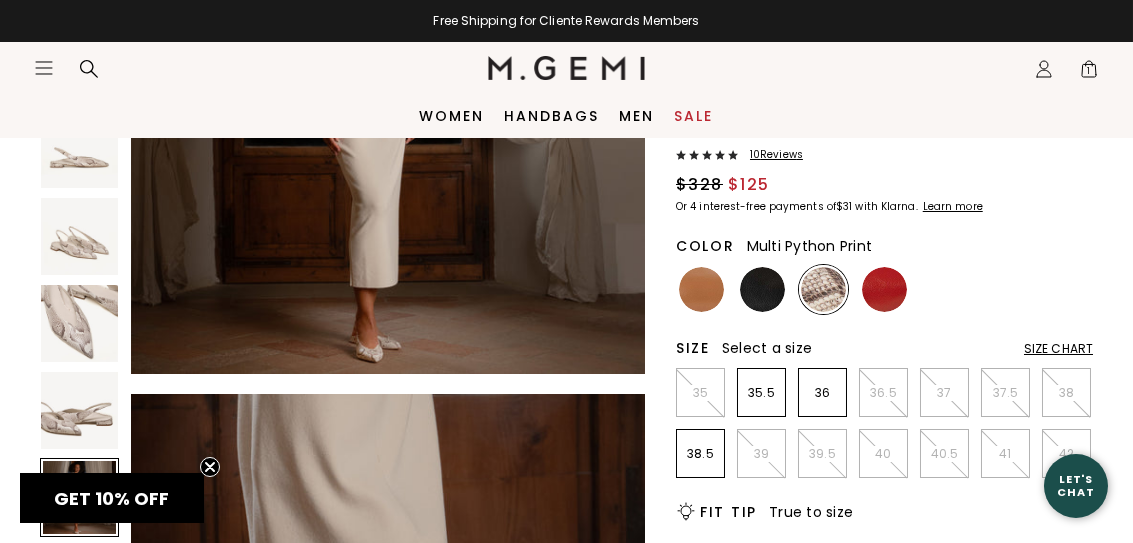 click at bounding box center (762, 289) 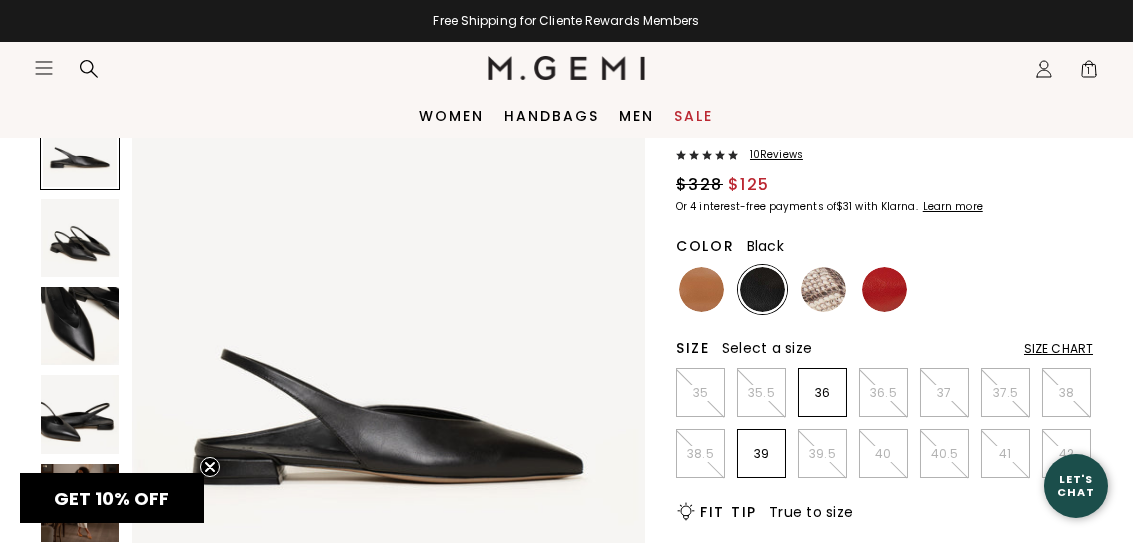 scroll, scrollTop: 0, scrollLeft: 0, axis: both 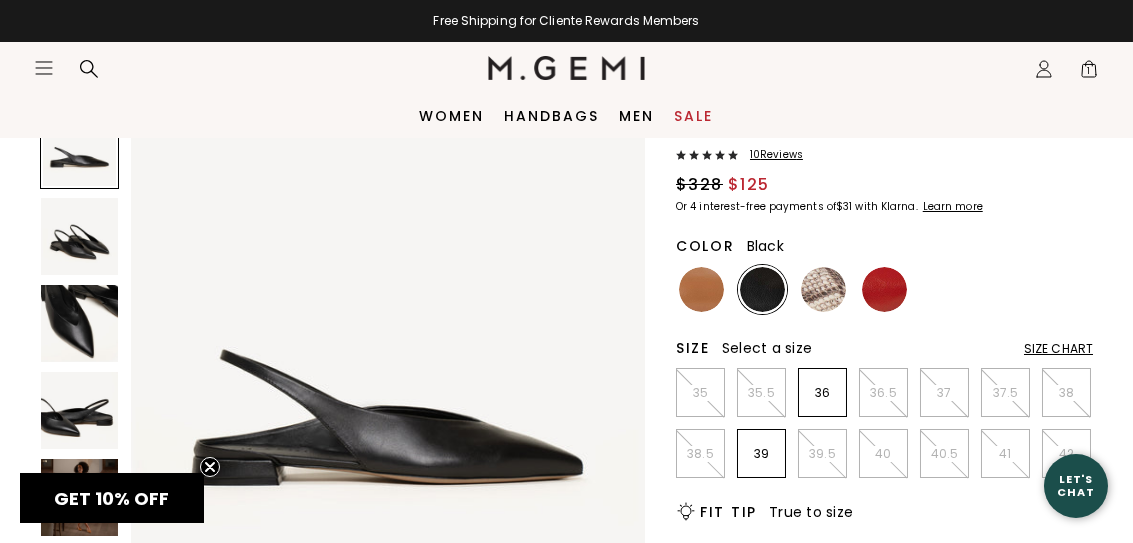 click at bounding box center [701, 289] 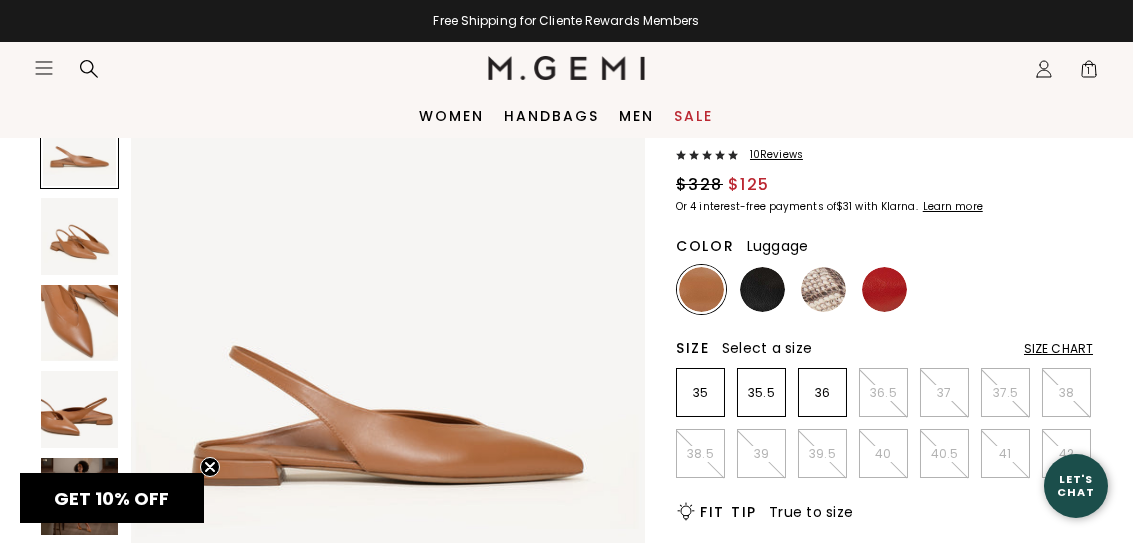 scroll, scrollTop: 0, scrollLeft: 0, axis: both 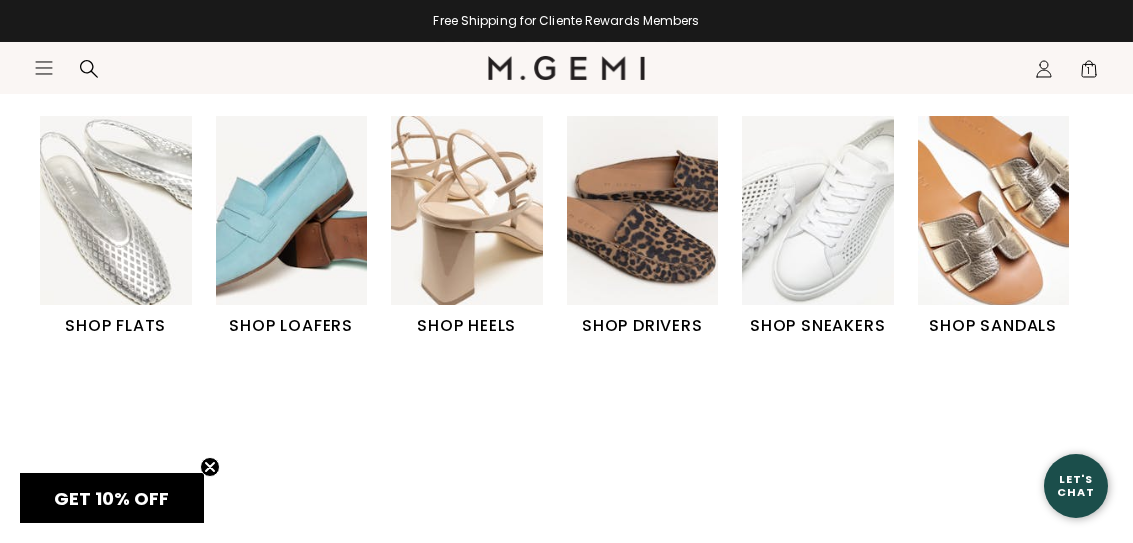 click at bounding box center [818, 210] 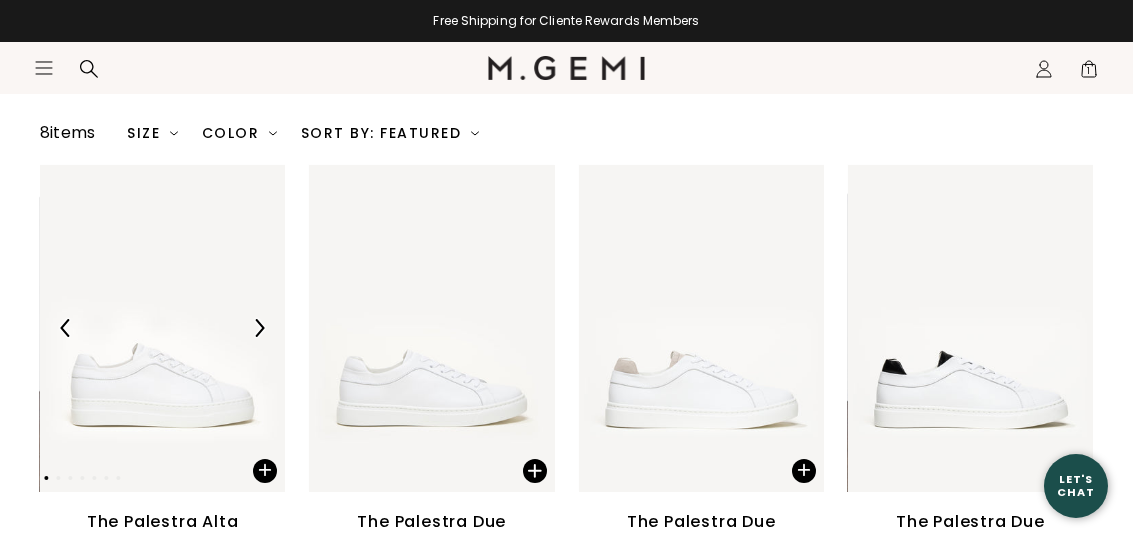 scroll, scrollTop: 686, scrollLeft: 0, axis: vertical 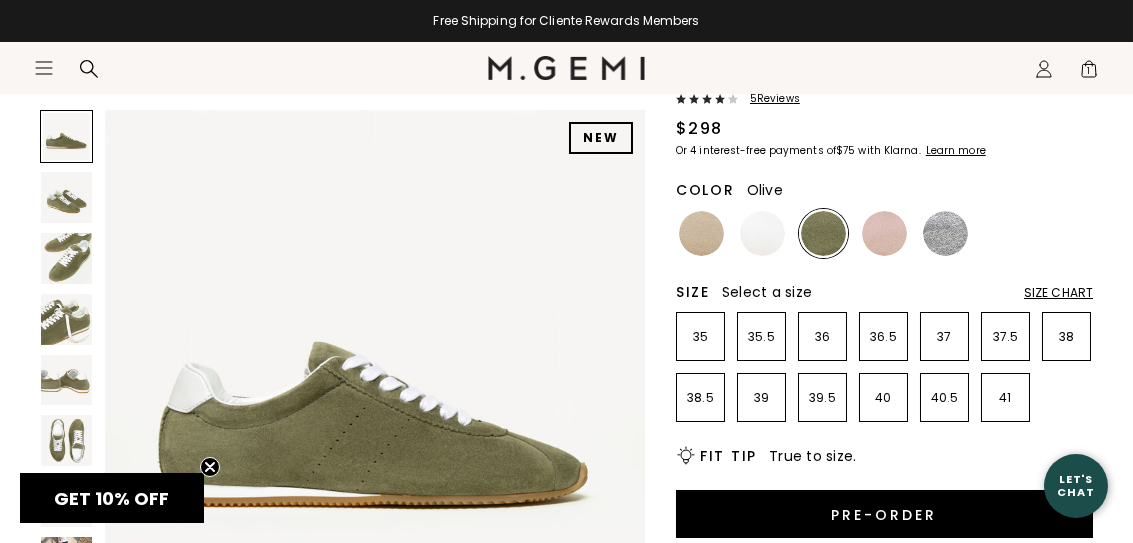 click at bounding box center [701, 233] 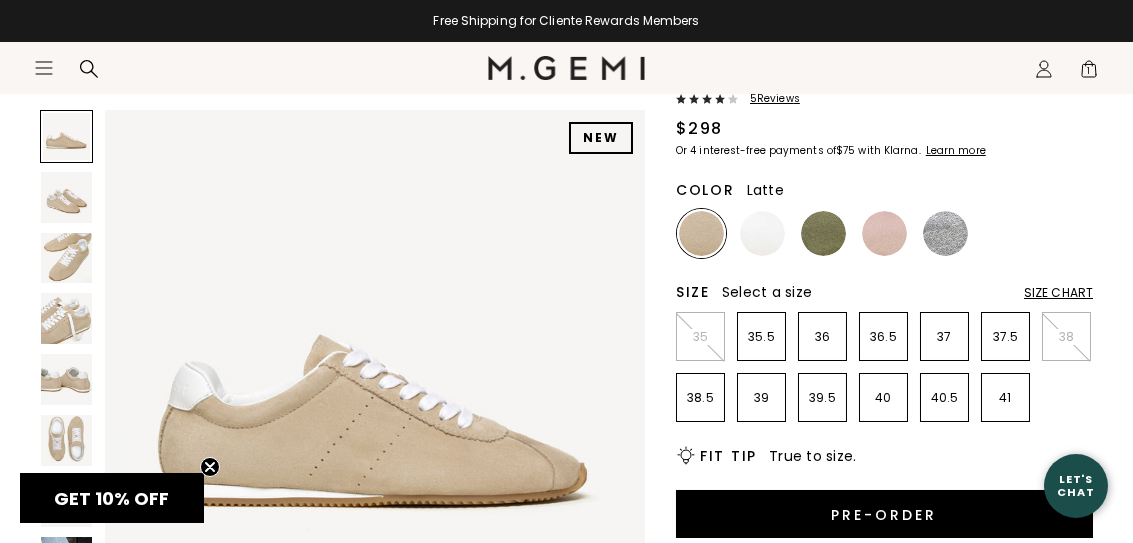 scroll, scrollTop: 0, scrollLeft: 0, axis: both 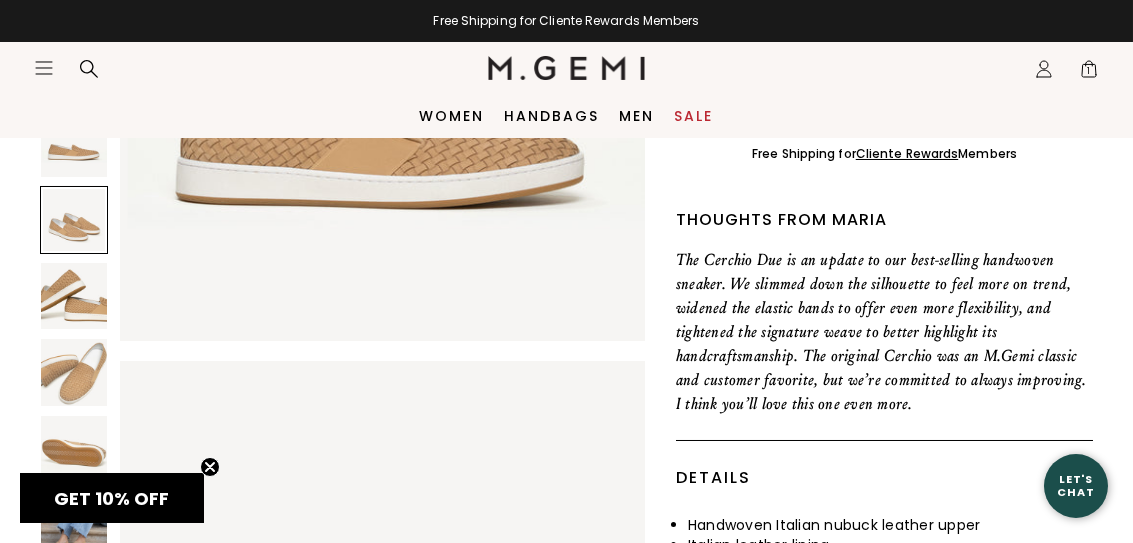 click on "GET 10% OFF" at bounding box center (112, 498) 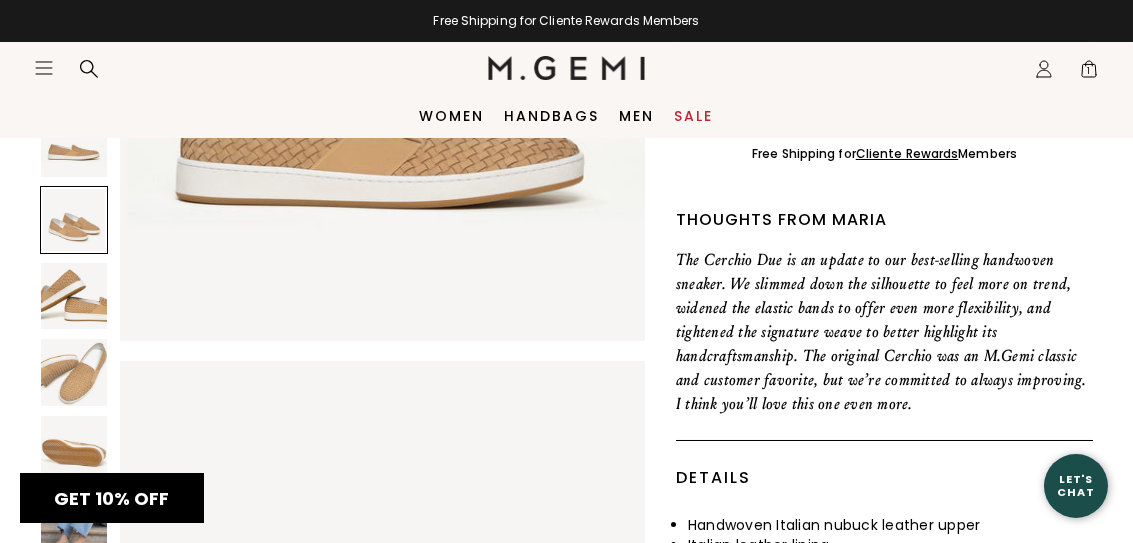 scroll, scrollTop: 126, scrollLeft: 0, axis: vertical 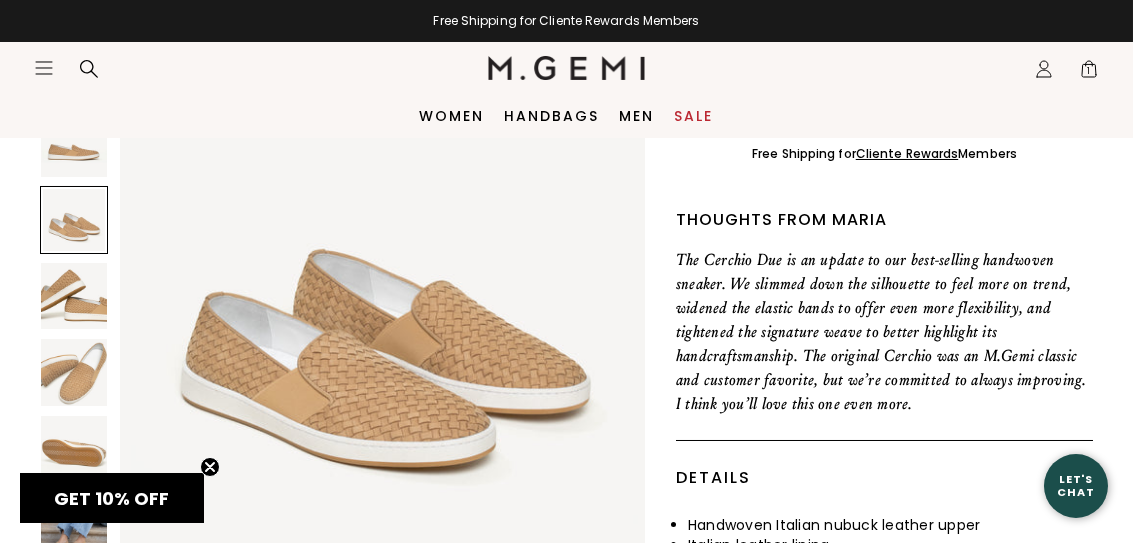 click at bounding box center (74, 449) 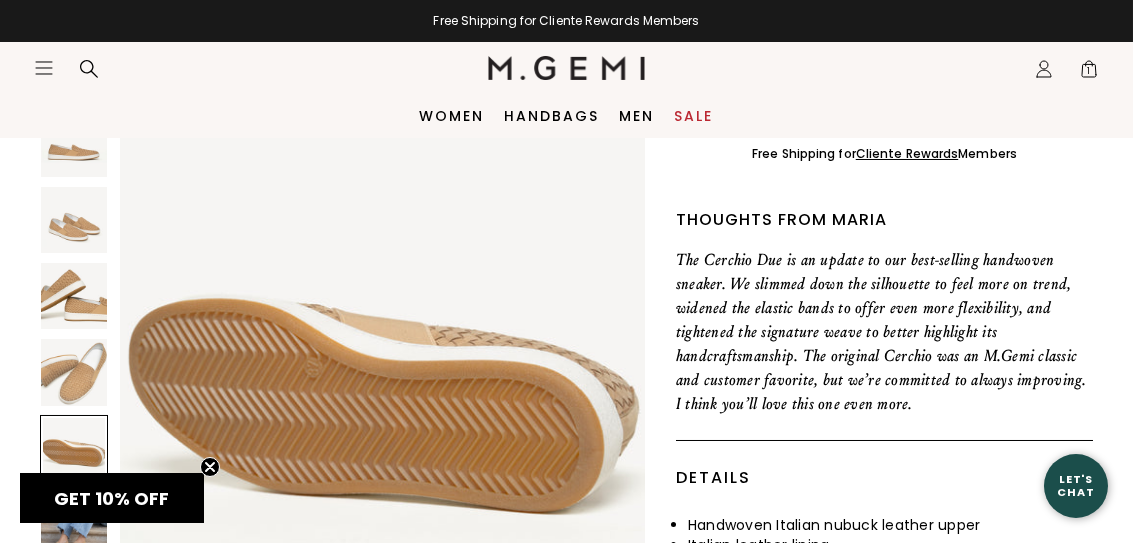 scroll, scrollTop: 2179, scrollLeft: 0, axis: vertical 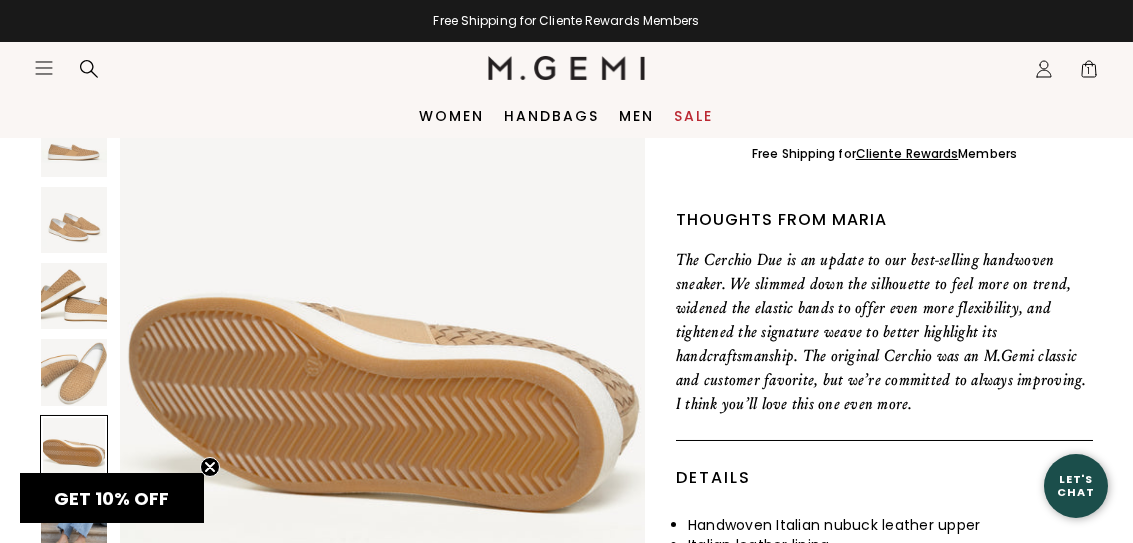 click at bounding box center [74, 525] 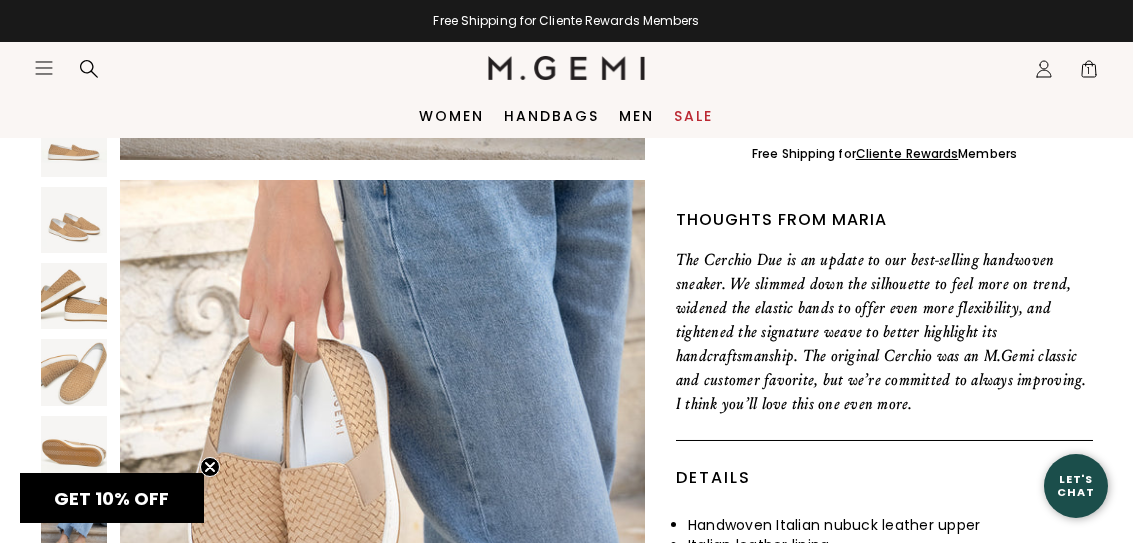 scroll, scrollTop: 3204, scrollLeft: 0, axis: vertical 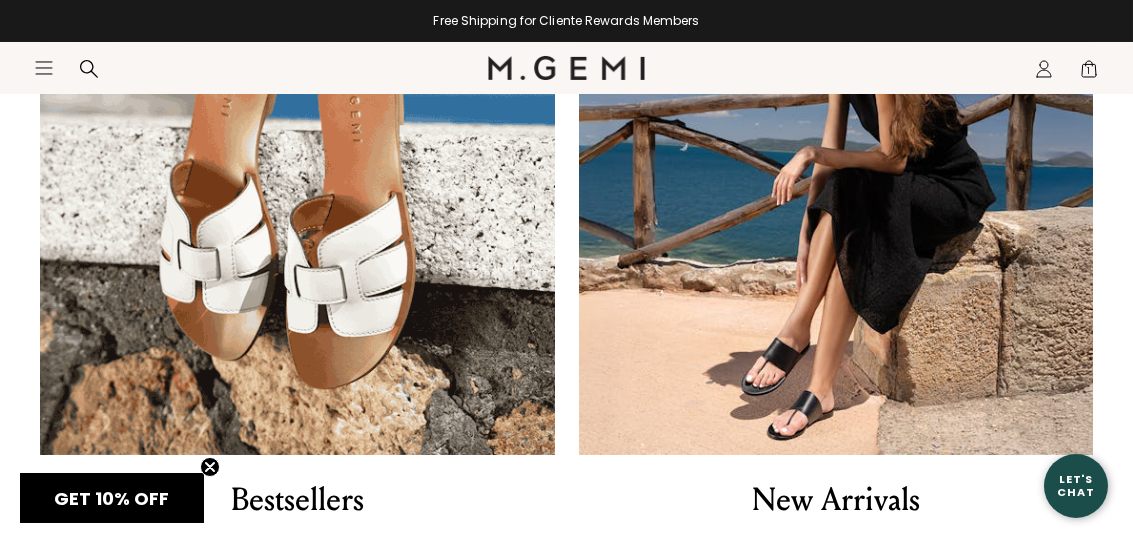 click at bounding box center [297, 197] 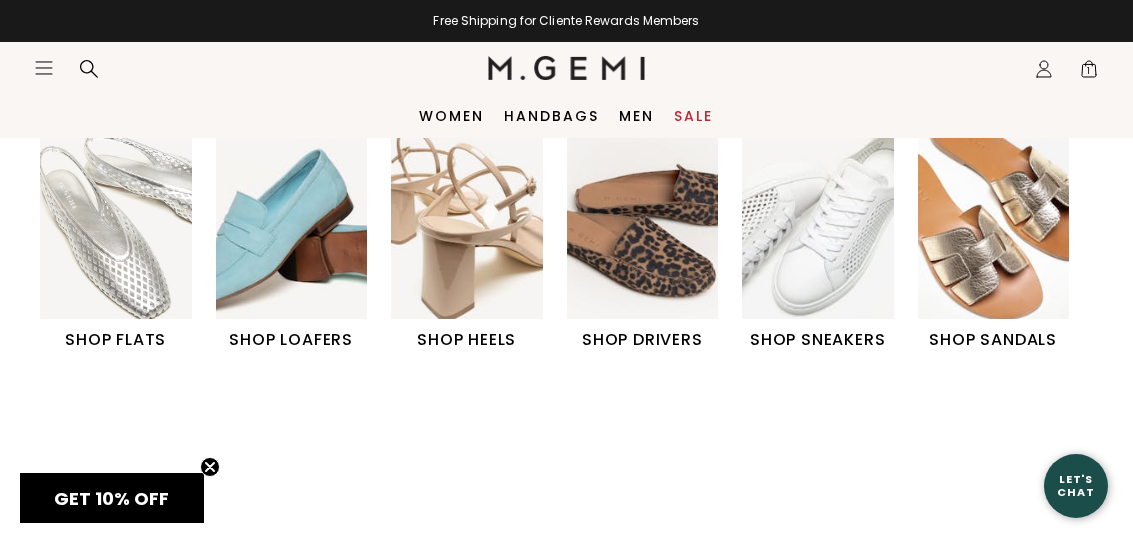 scroll, scrollTop: 807, scrollLeft: 0, axis: vertical 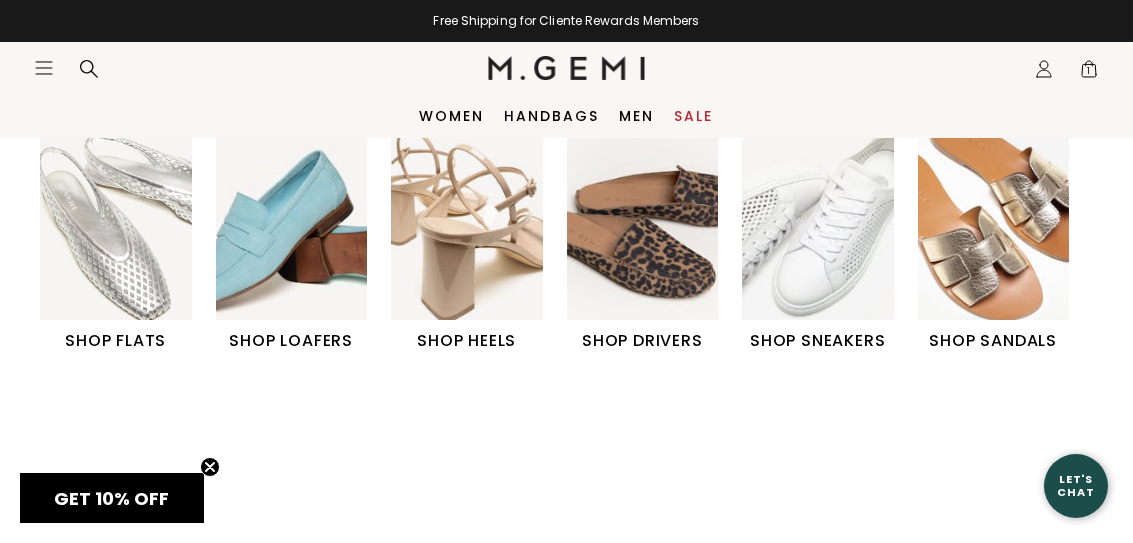 click on "Sale" at bounding box center (694, 116) 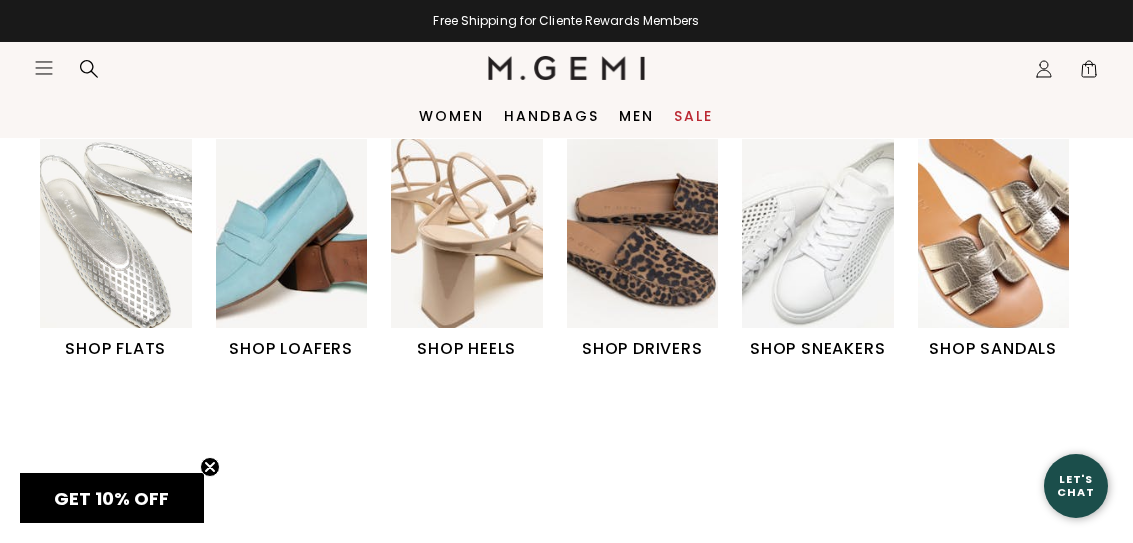 scroll, scrollTop: 790, scrollLeft: 0, axis: vertical 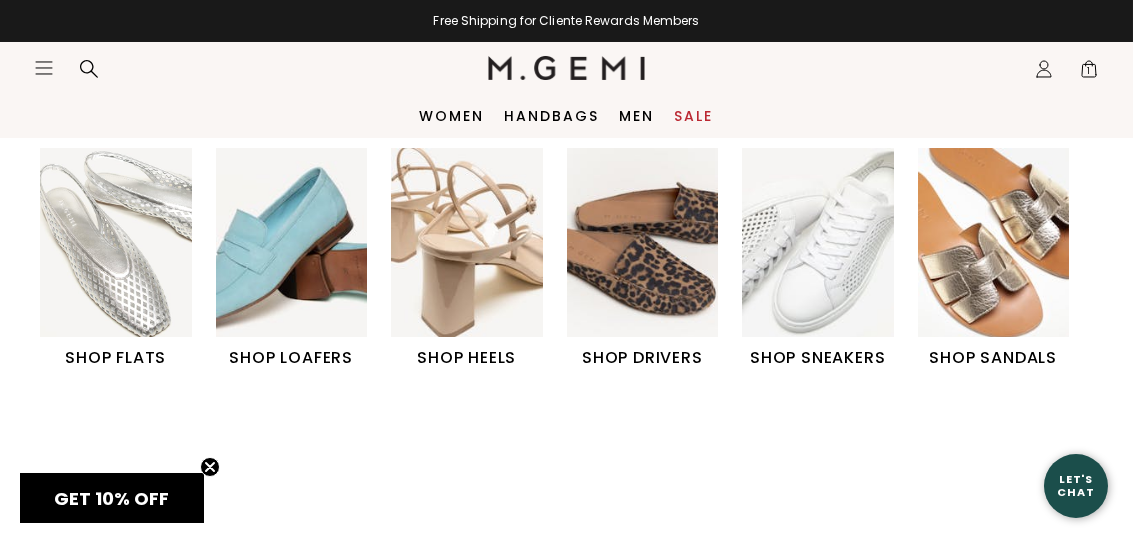 click at bounding box center [994, 242] 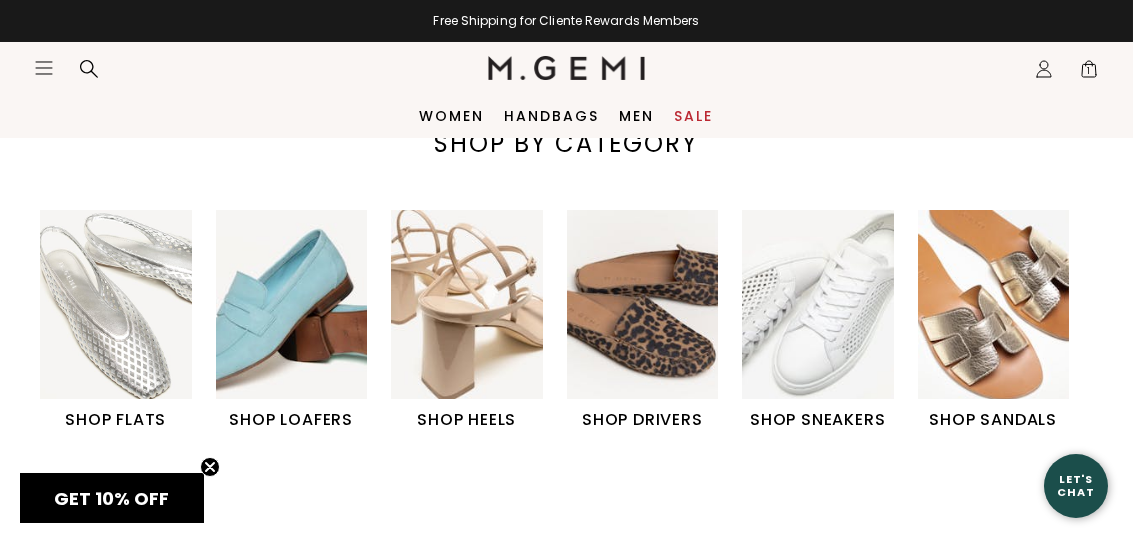 scroll, scrollTop: 722, scrollLeft: 0, axis: vertical 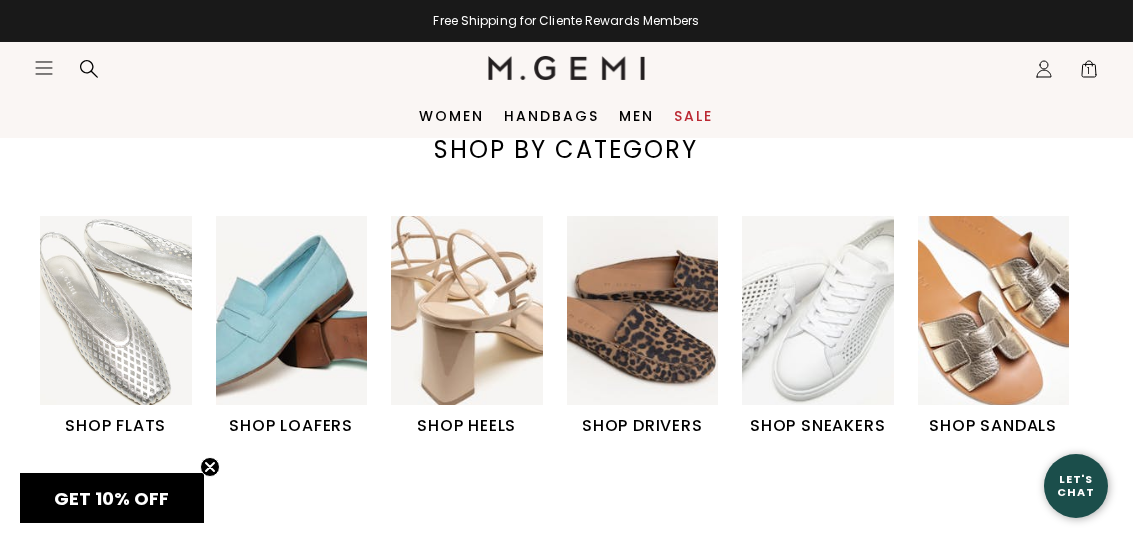 click at bounding box center [994, 310] 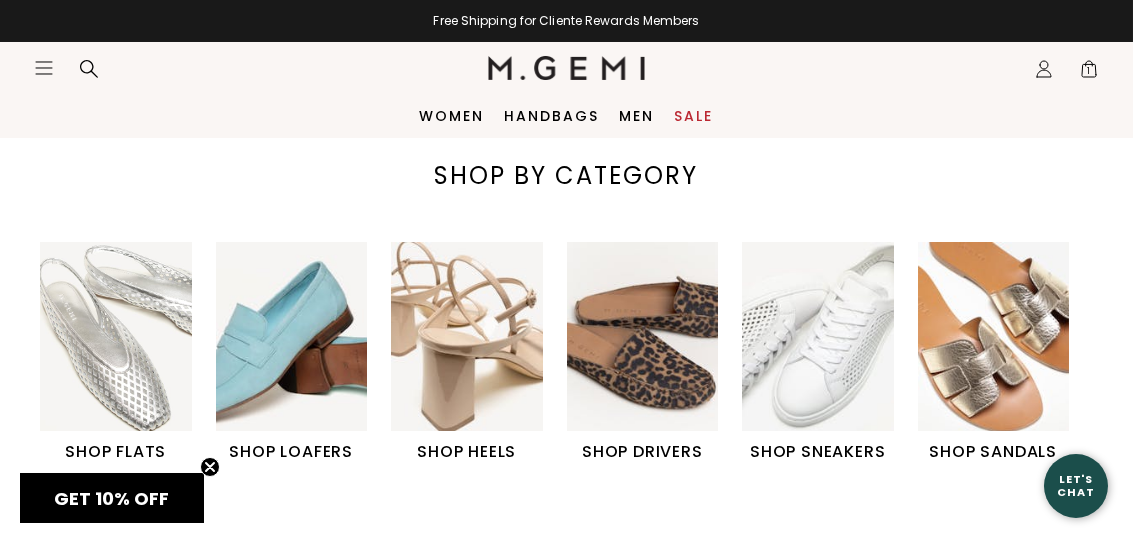 scroll, scrollTop: 687, scrollLeft: 0, axis: vertical 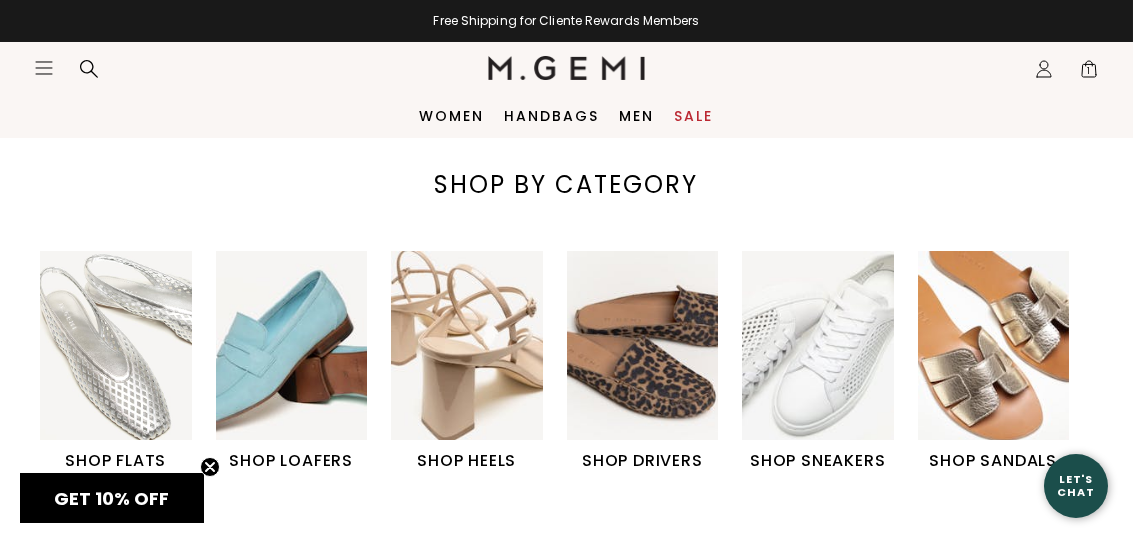 click at bounding box center [994, 345] 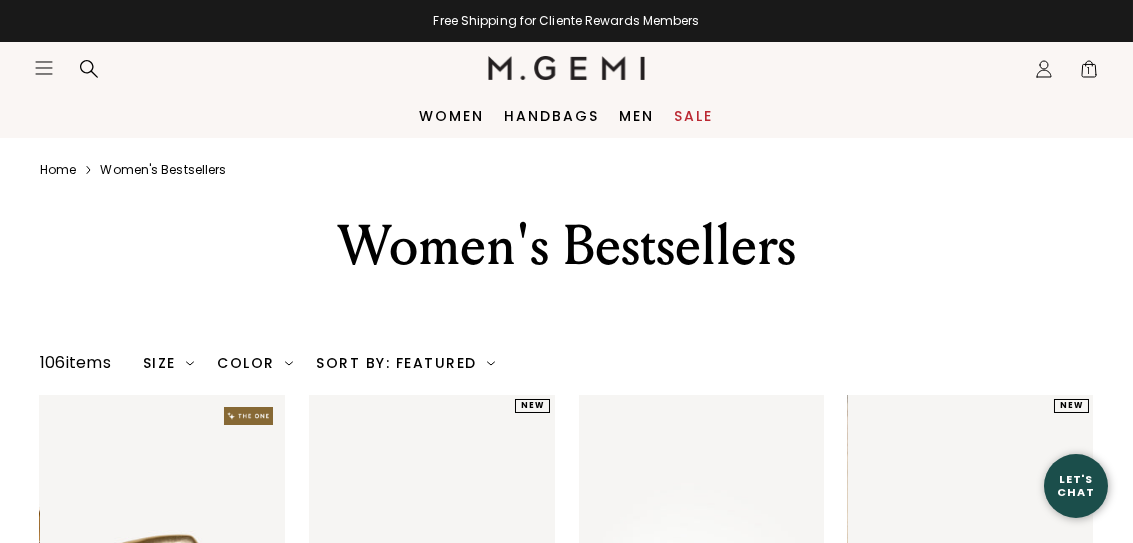 scroll, scrollTop: 158, scrollLeft: 0, axis: vertical 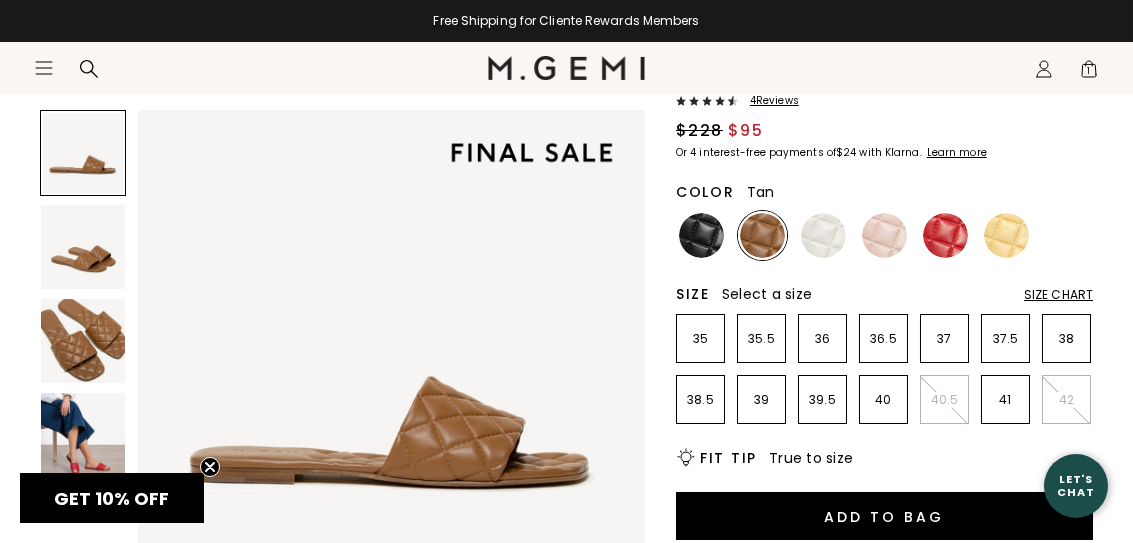 click at bounding box center (823, 235) 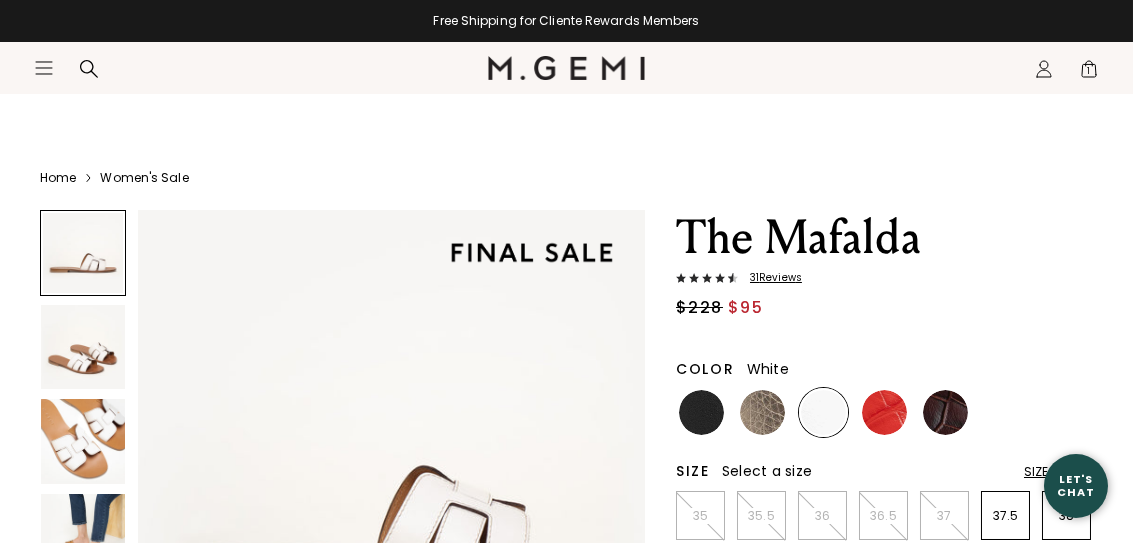 scroll, scrollTop: 209, scrollLeft: 0, axis: vertical 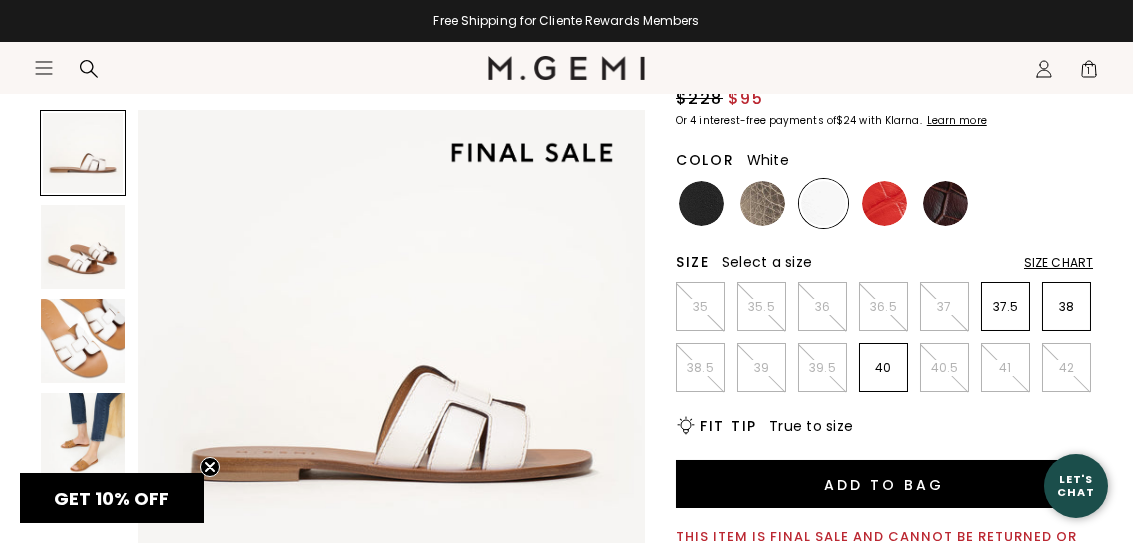 click at bounding box center [83, 435] 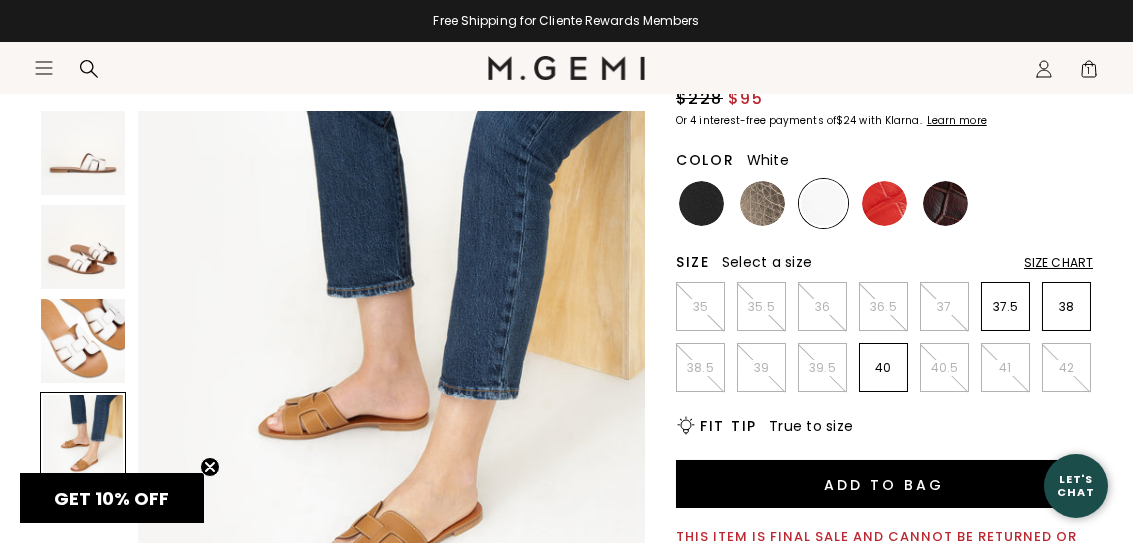 scroll, scrollTop: 1600, scrollLeft: 0, axis: vertical 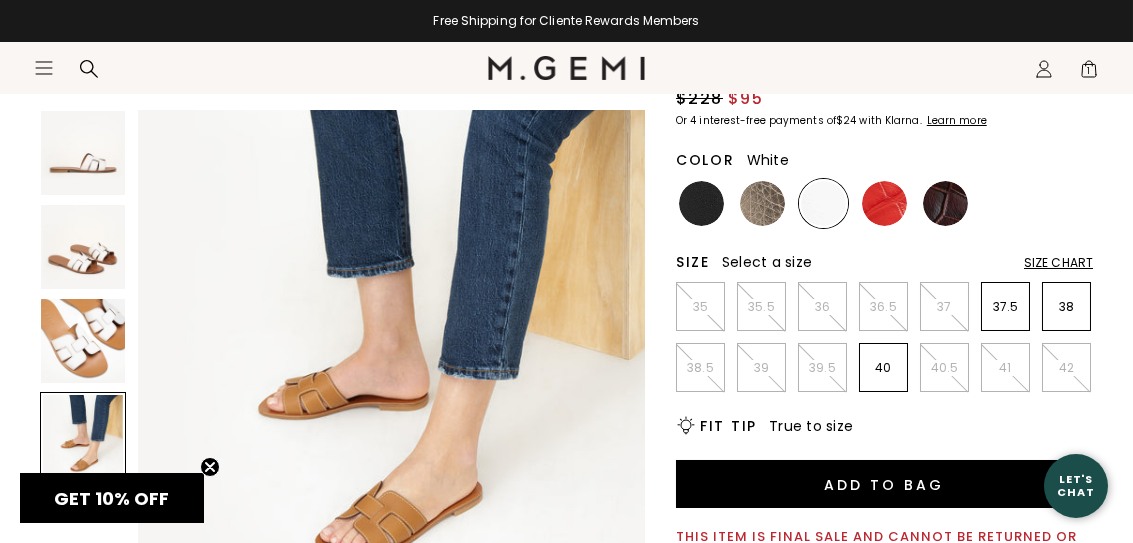 click at bounding box center (762, 203) 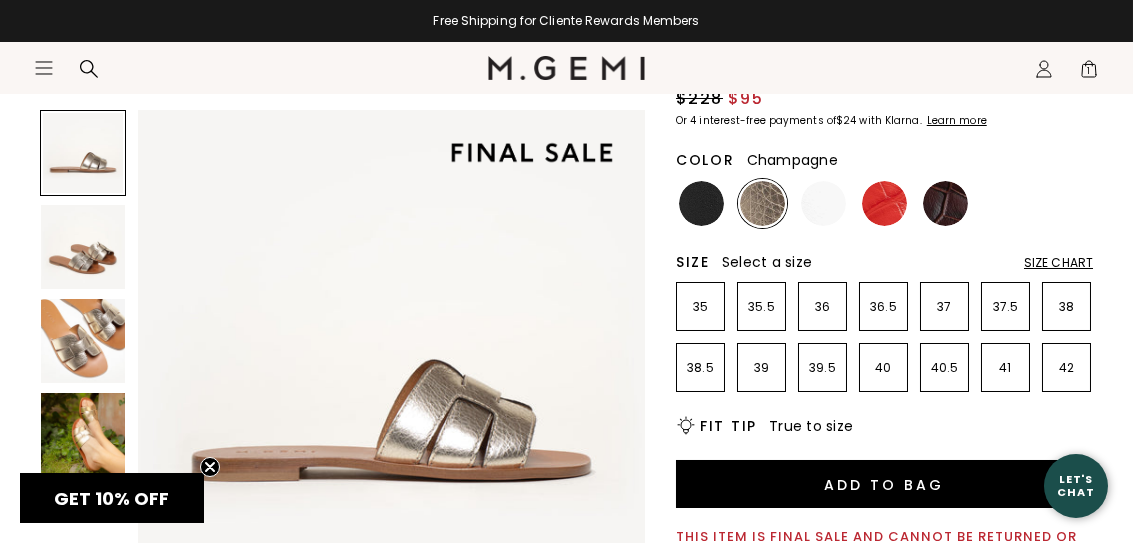 click at bounding box center [701, 203] 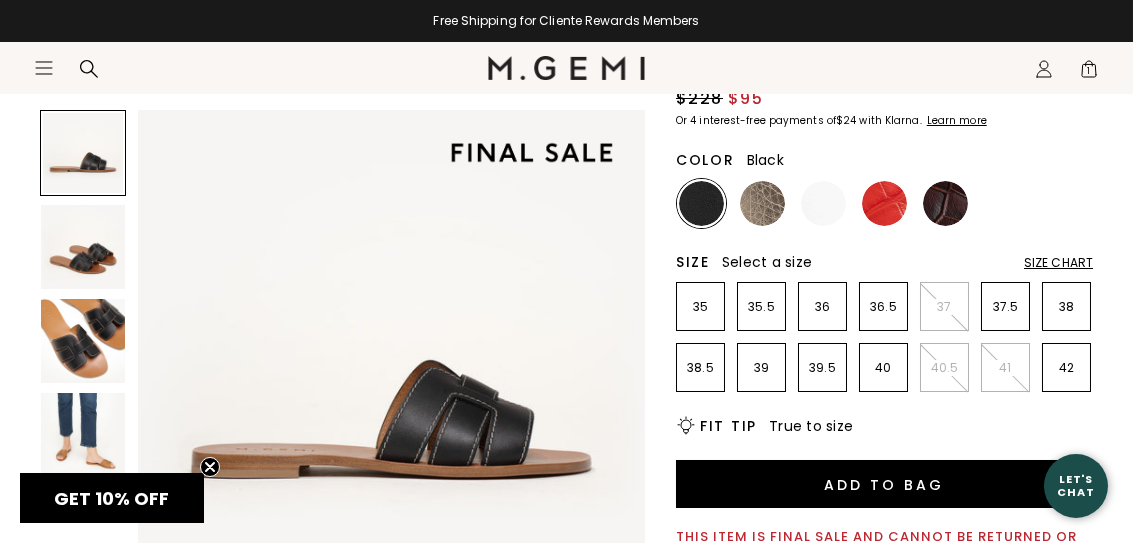 click at bounding box center (823, 203) 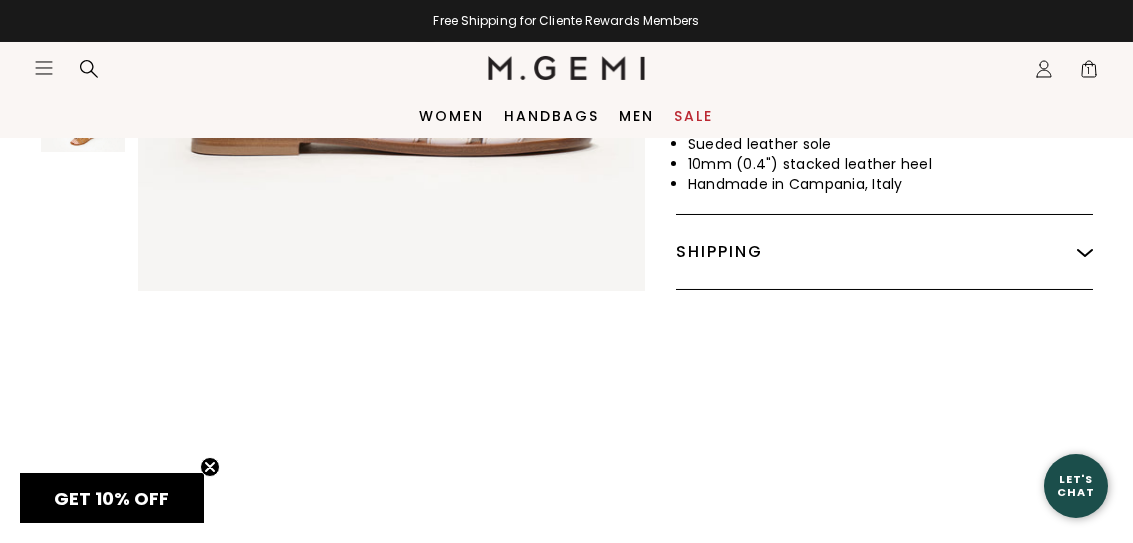scroll, scrollTop: 1081, scrollLeft: 0, axis: vertical 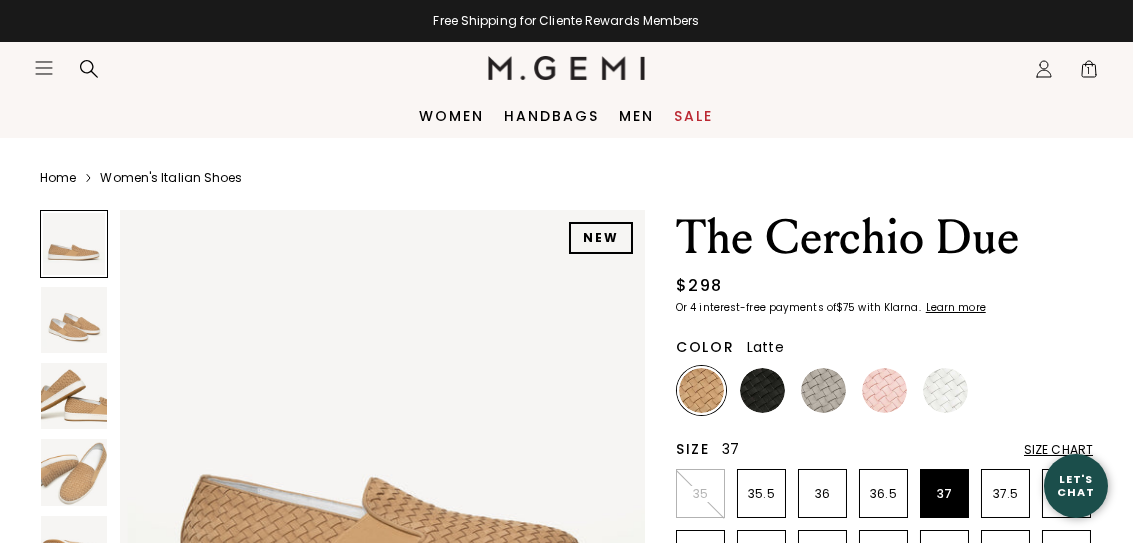 click on "37" at bounding box center [944, 493] 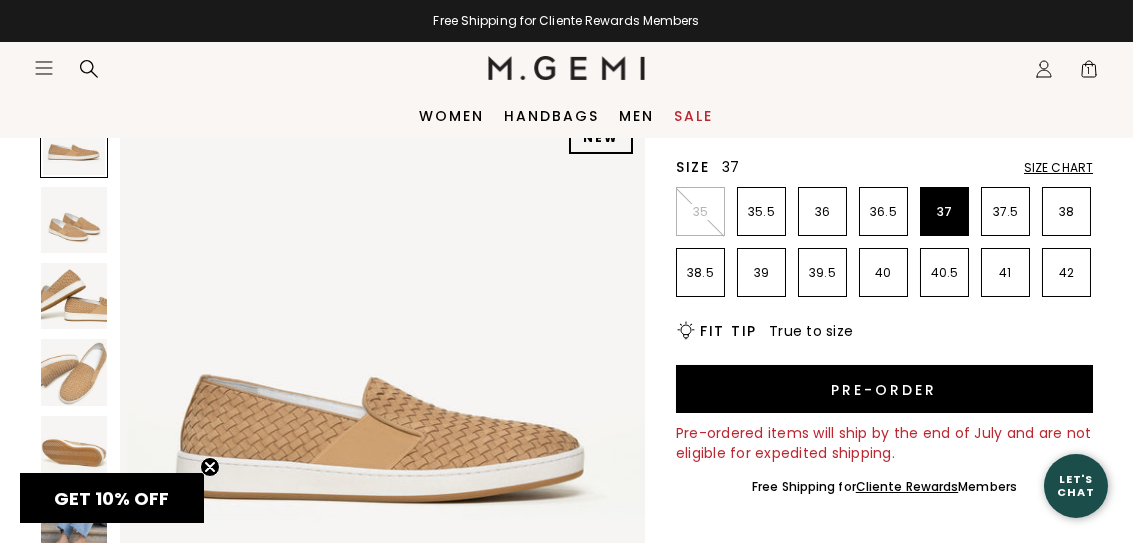 scroll, scrollTop: 268, scrollLeft: 0, axis: vertical 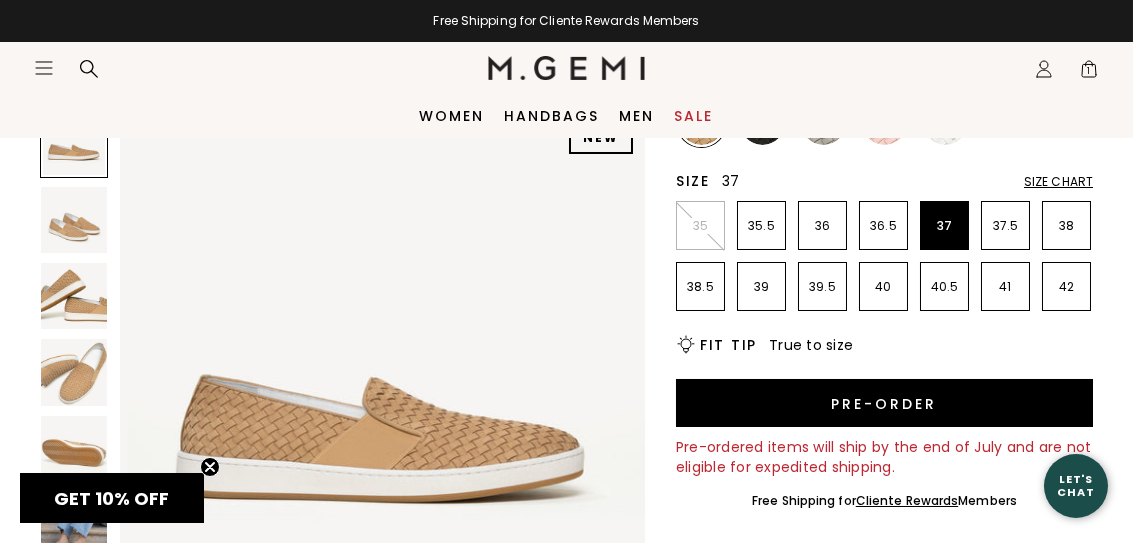 click on "37" at bounding box center (944, 226) 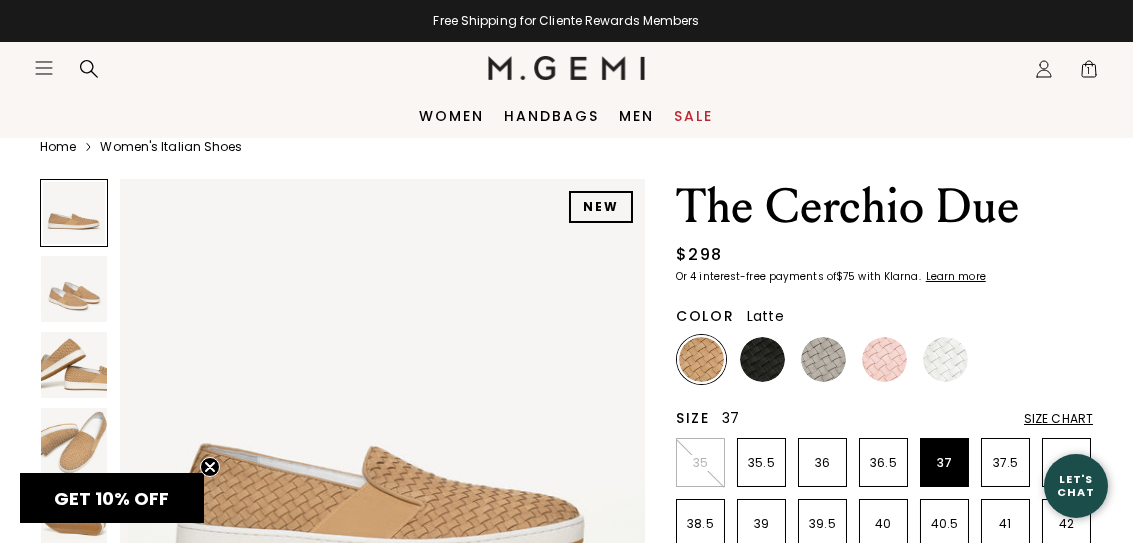 scroll, scrollTop: 29, scrollLeft: 0, axis: vertical 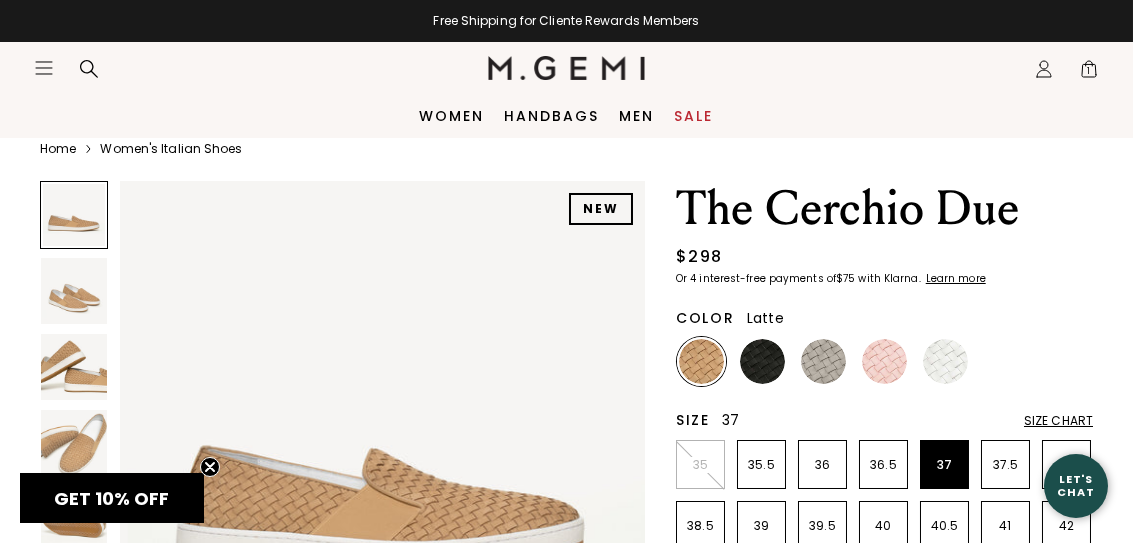 click on "37" at bounding box center [944, 465] 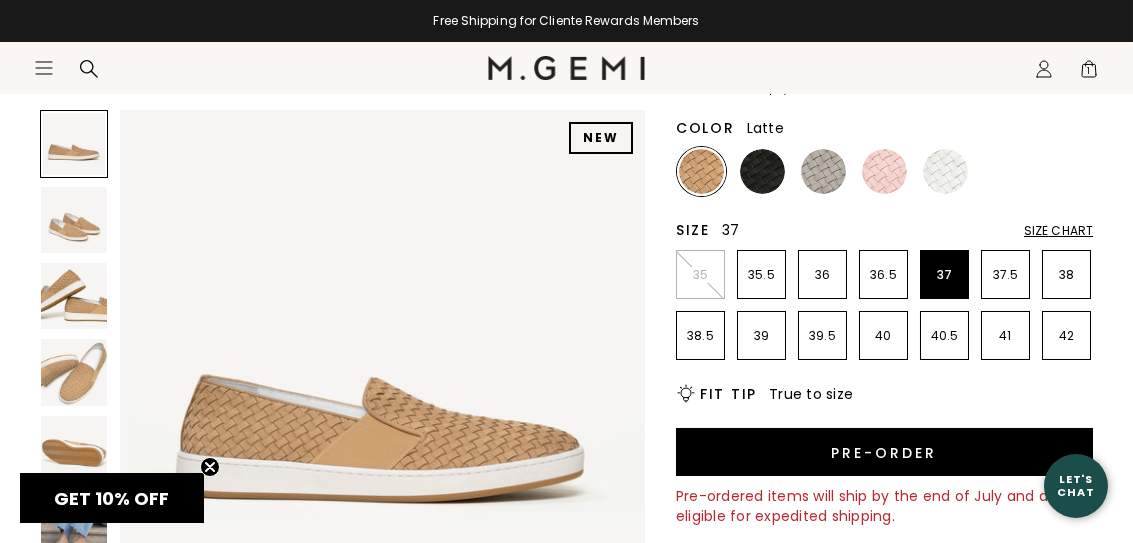 scroll, scrollTop: 225, scrollLeft: 0, axis: vertical 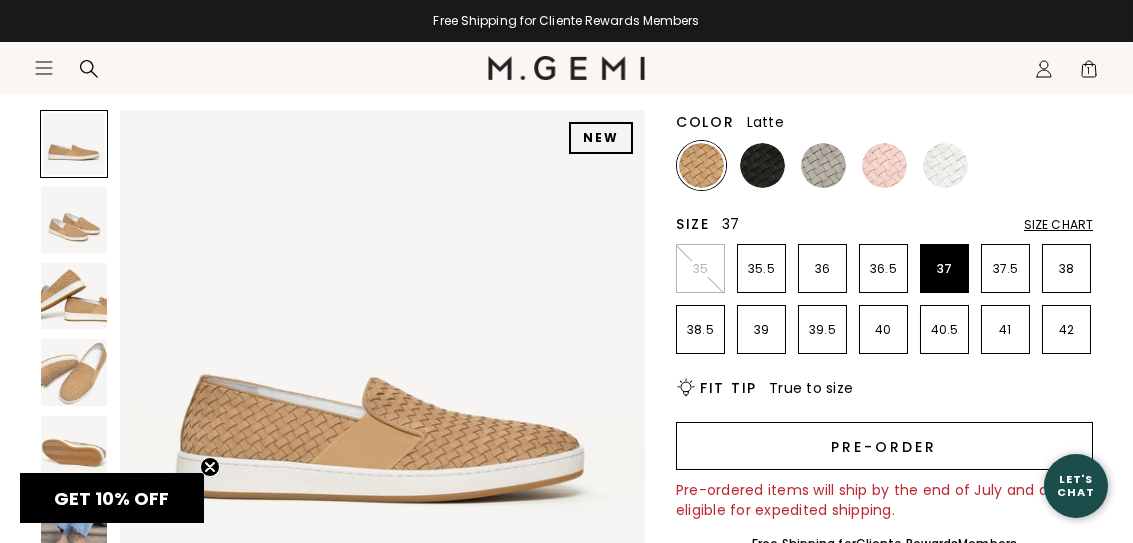 click on "Pre-order" at bounding box center [884, 446] 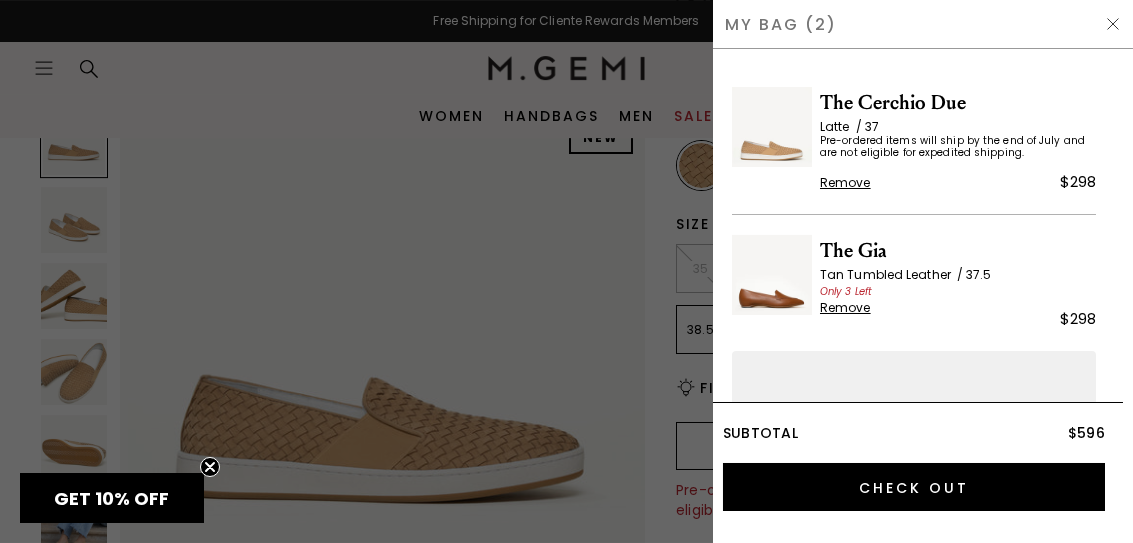 scroll, scrollTop: 0, scrollLeft: 0, axis: both 